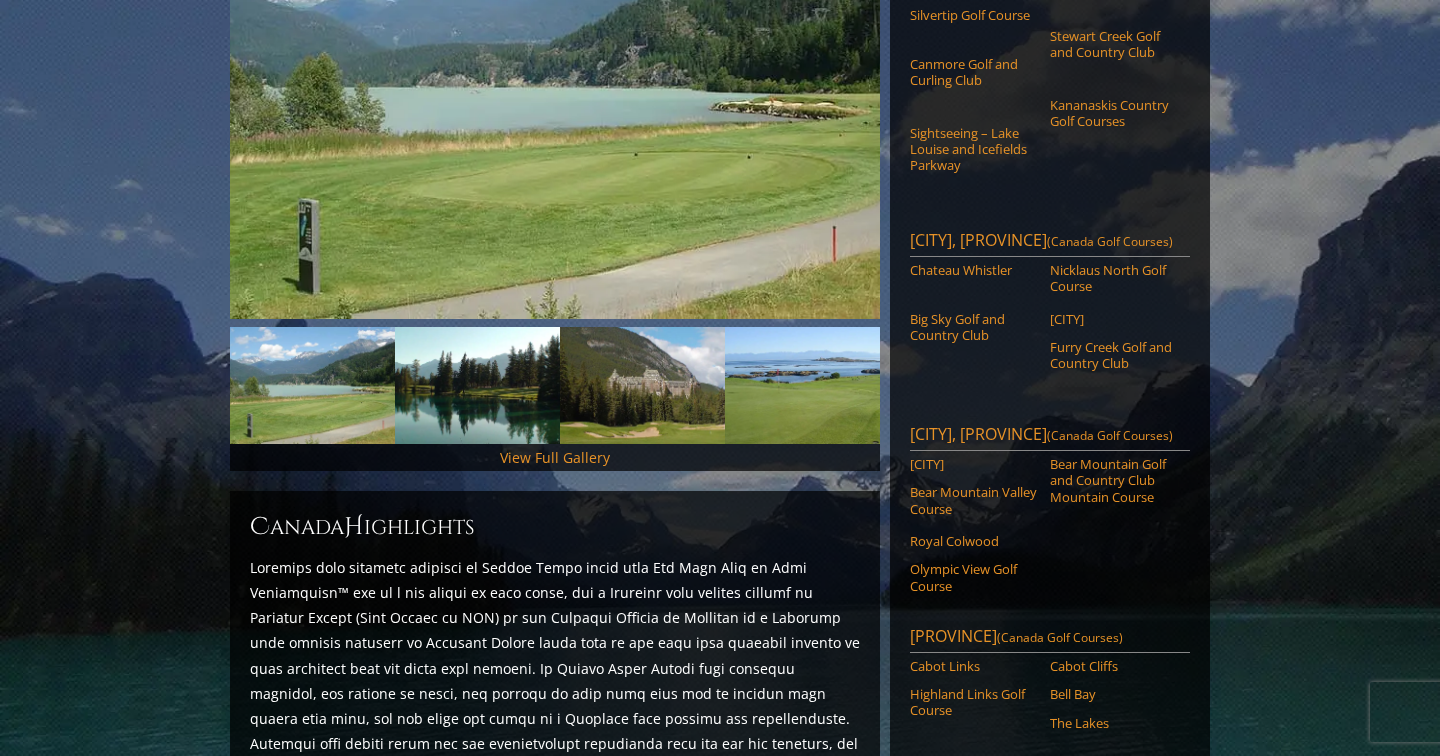 scroll, scrollTop: 360, scrollLeft: 0, axis: vertical 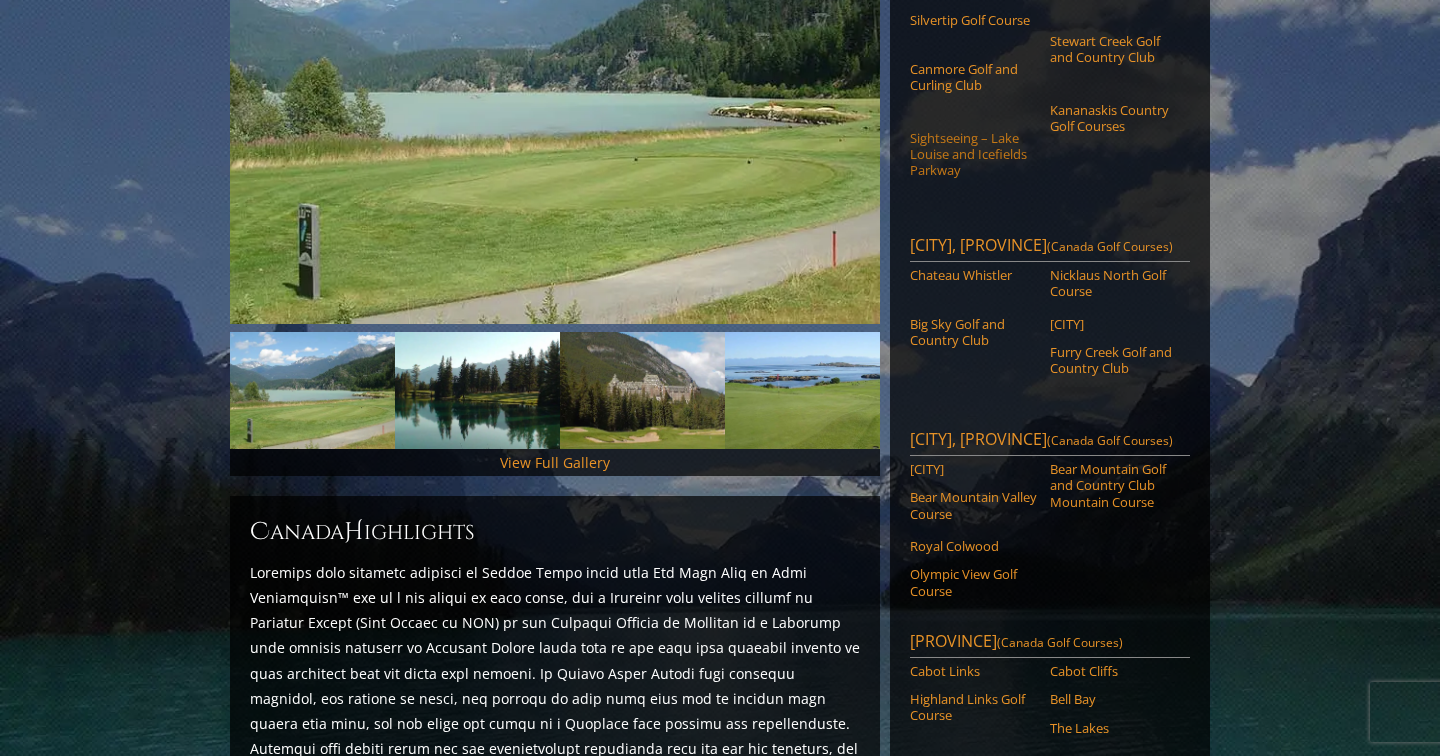click on "Sightseeing – [LANDMARK] and [PARKWAY NAME]" at bounding box center [973, 154] 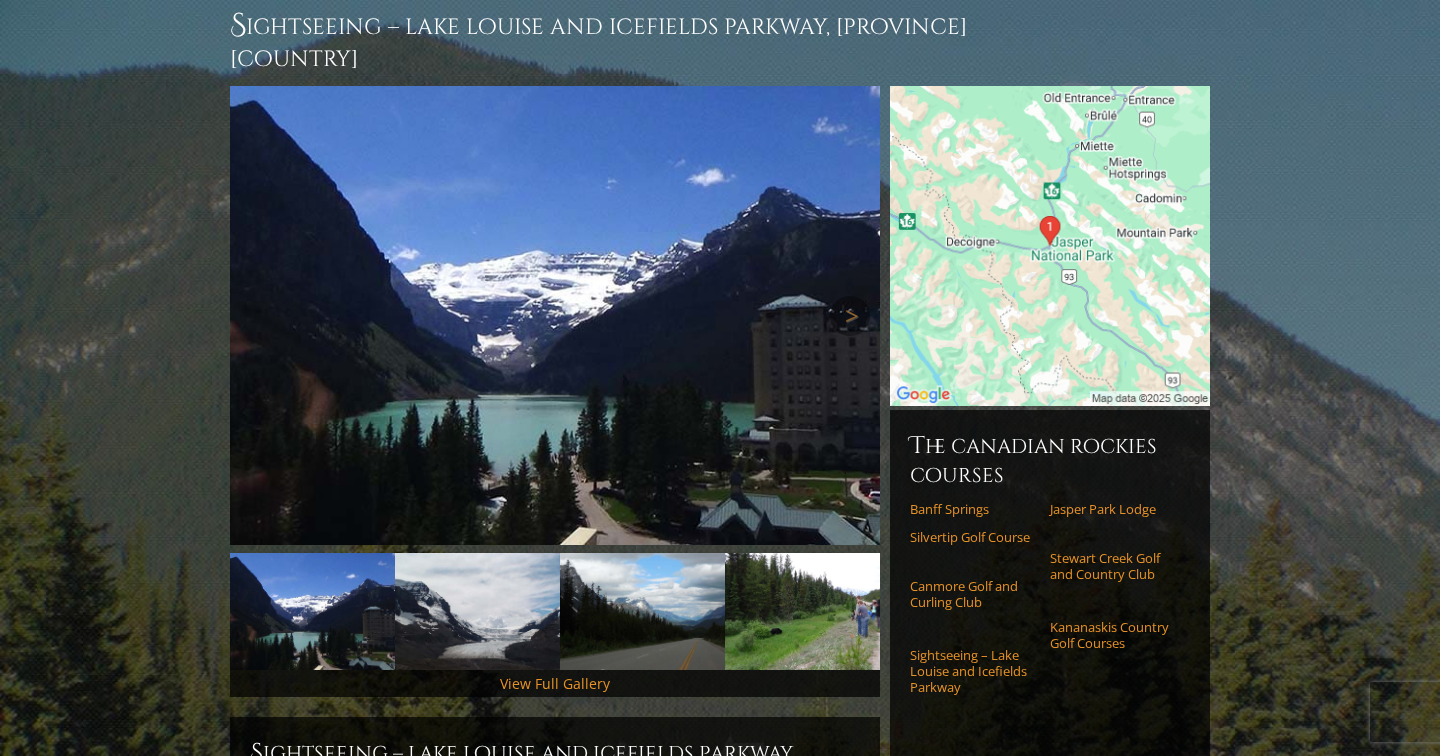 scroll, scrollTop: 172, scrollLeft: 0, axis: vertical 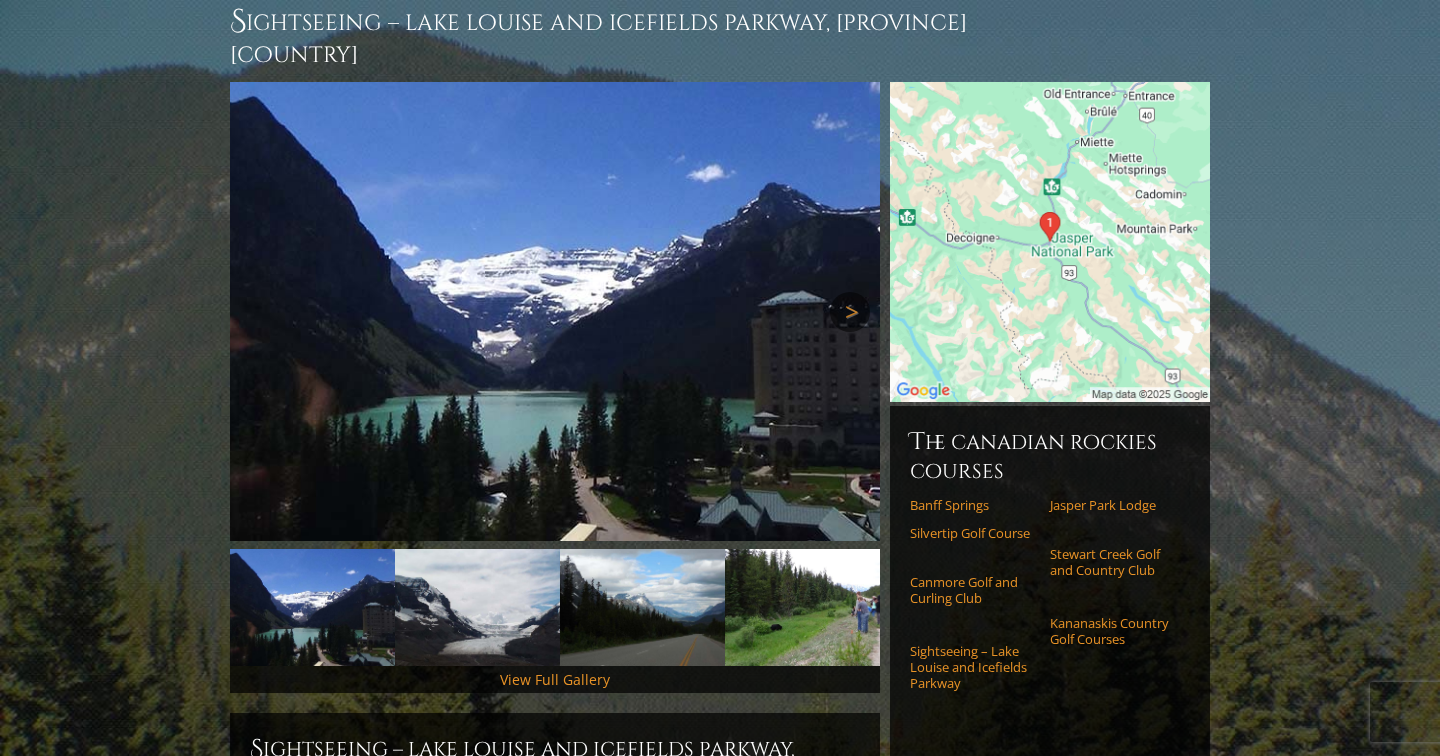 click on "Next" at bounding box center (850, 312) 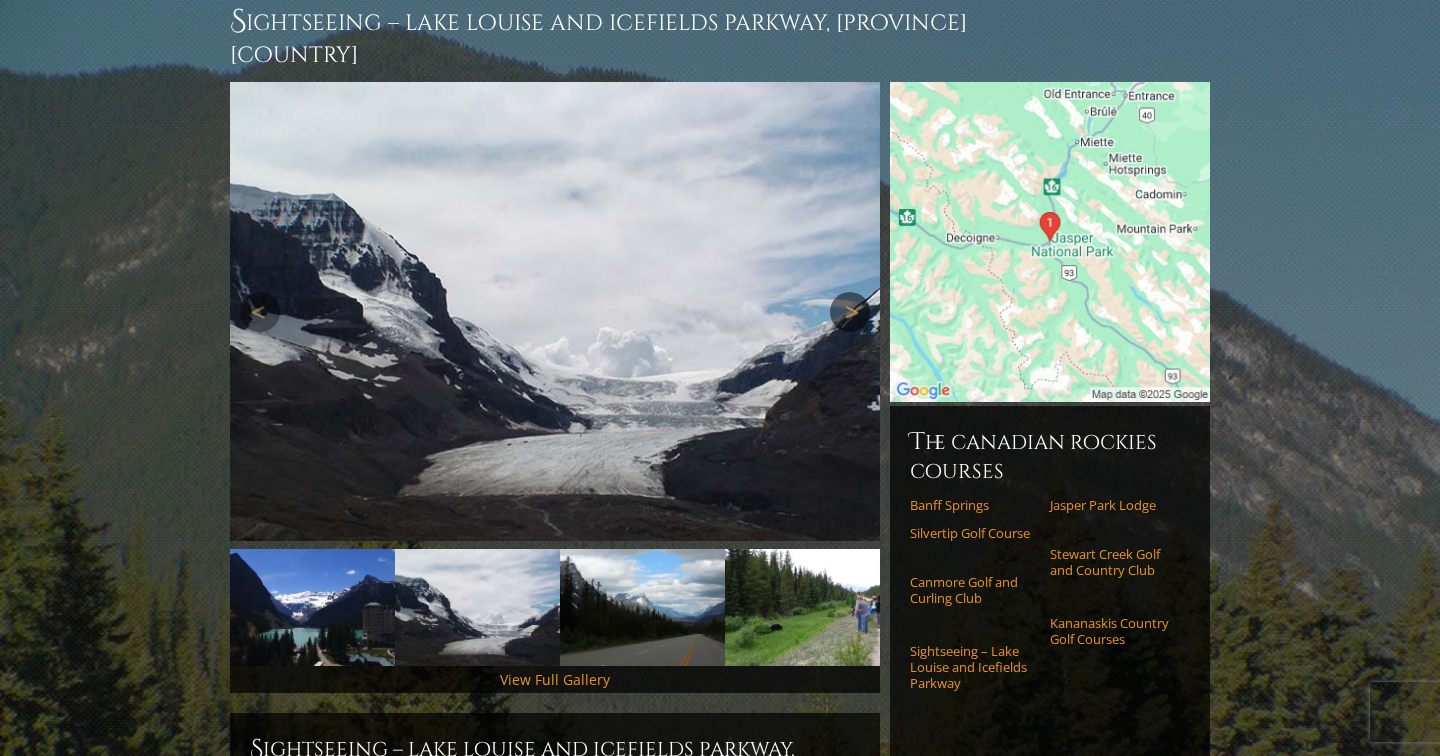 click on "Next" at bounding box center [850, 312] 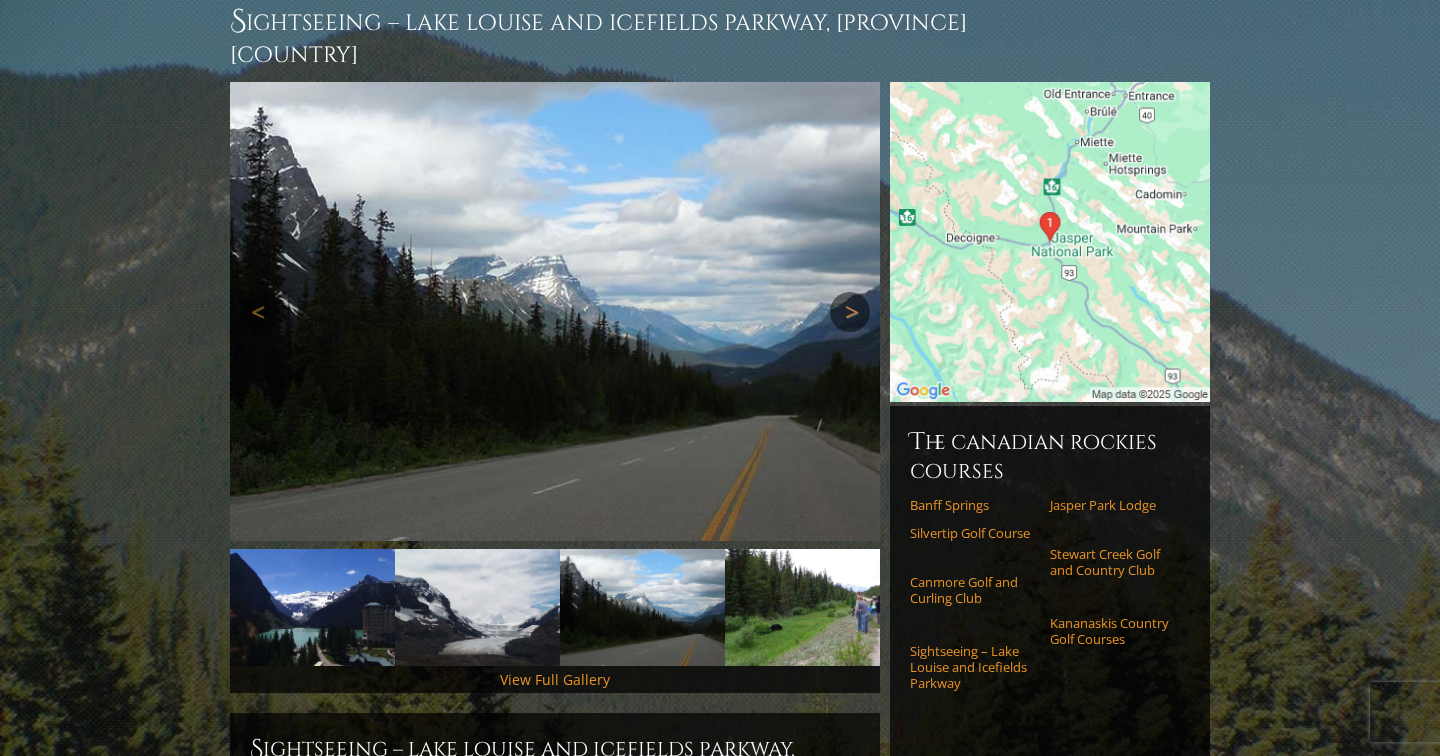 click on "Next" at bounding box center (850, 312) 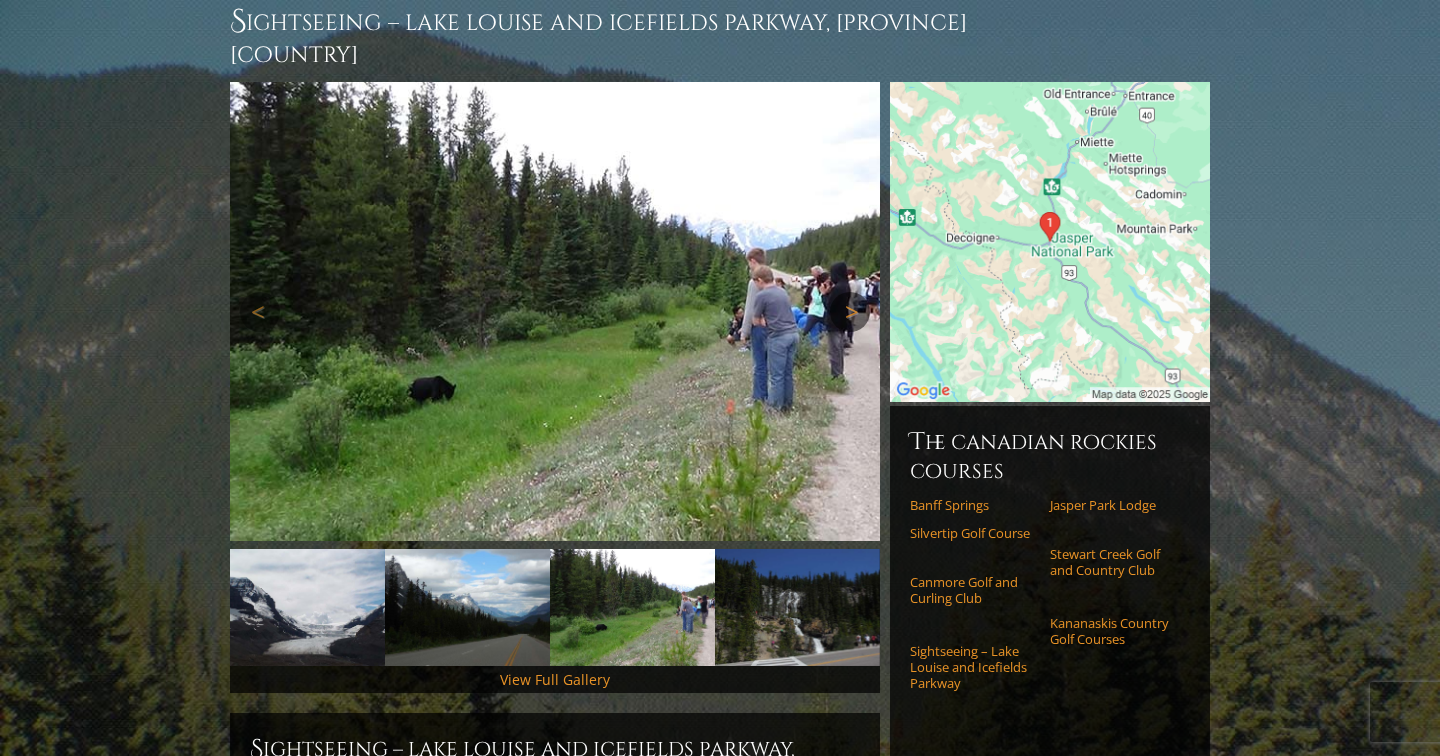 click on "Next" at bounding box center (850, 312) 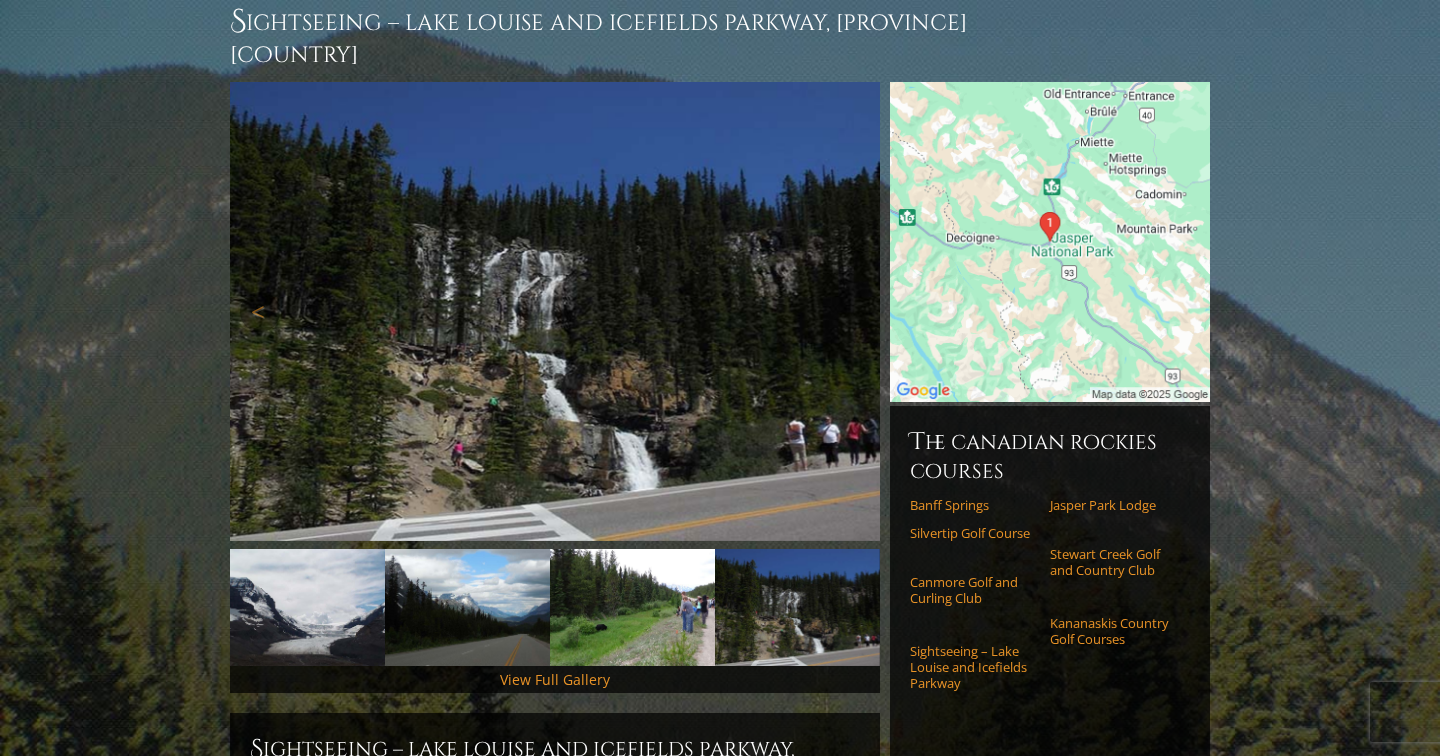 click on "Next" at bounding box center (850, 312) 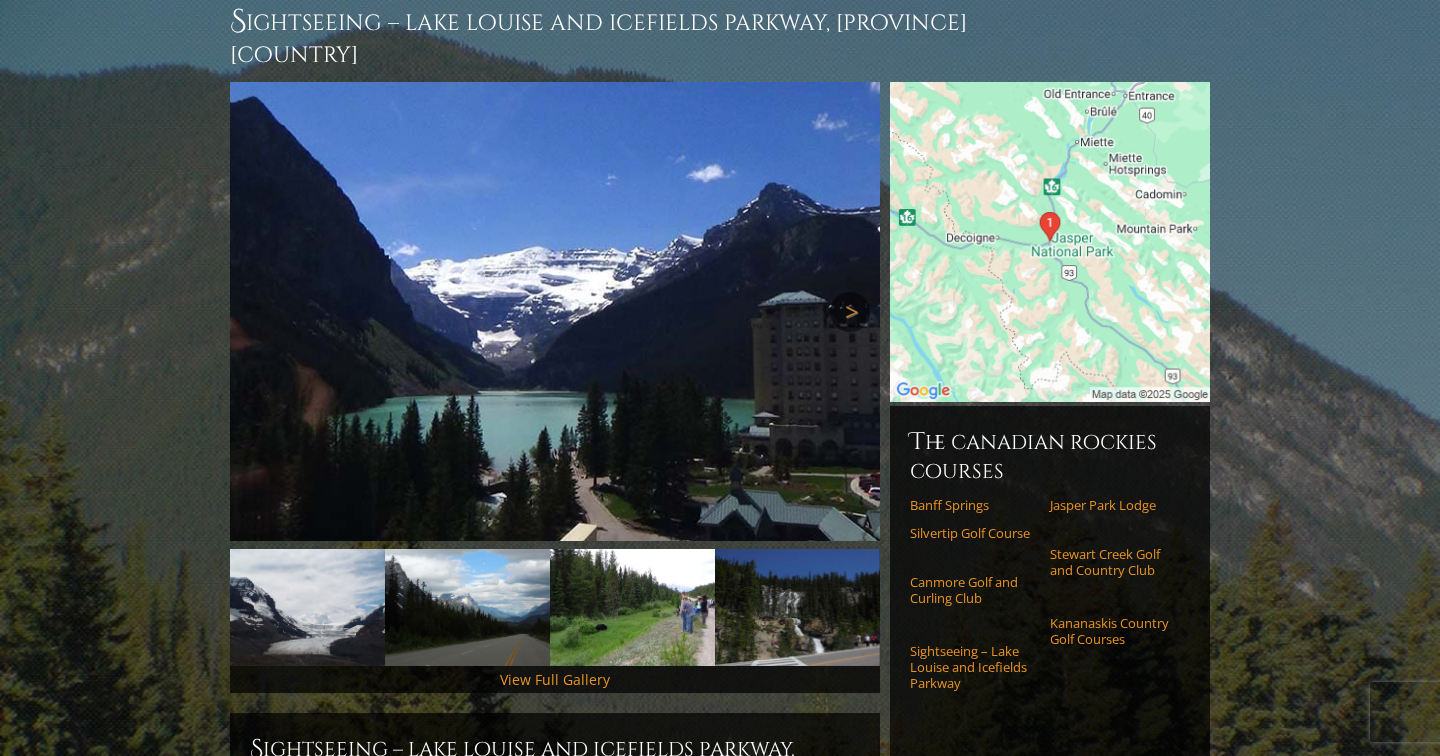 click on "Next" at bounding box center (850, 312) 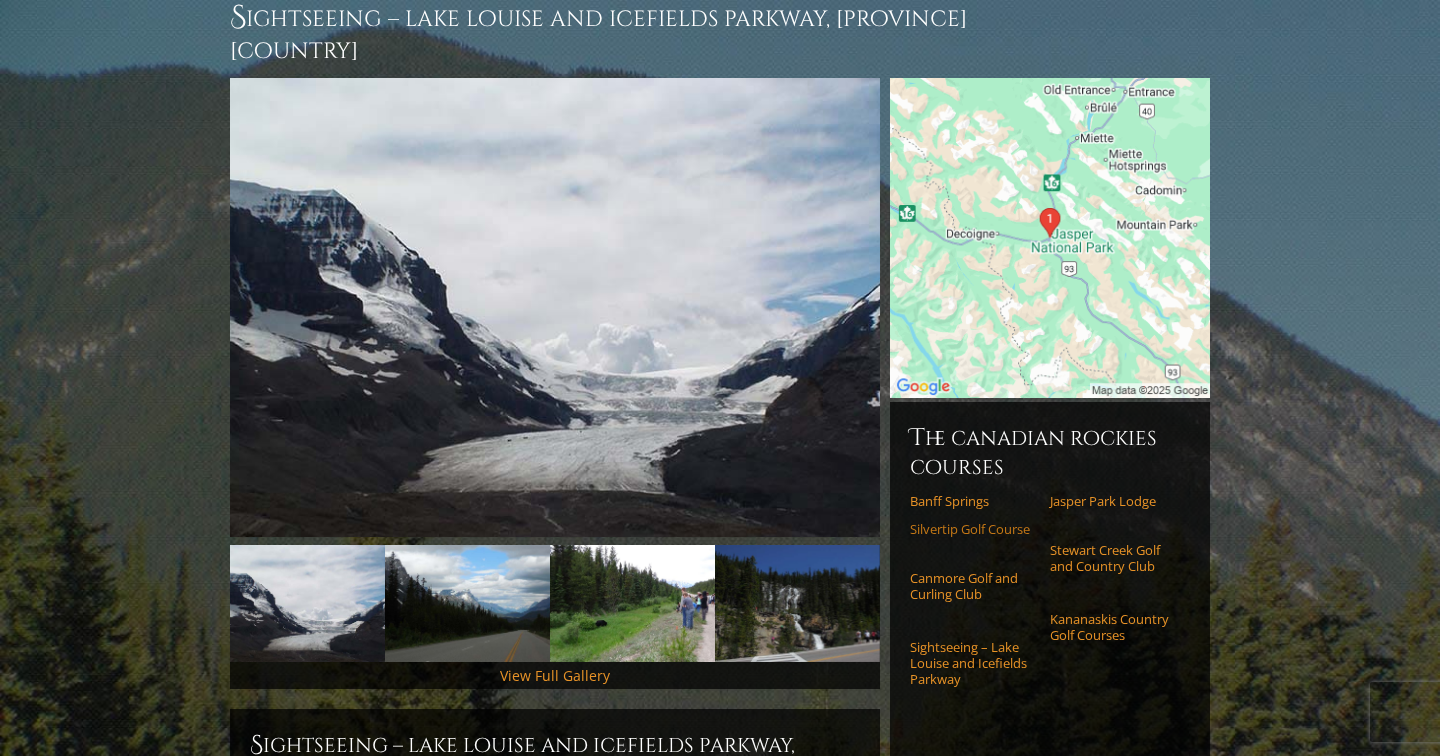 scroll, scrollTop: 207, scrollLeft: 0, axis: vertical 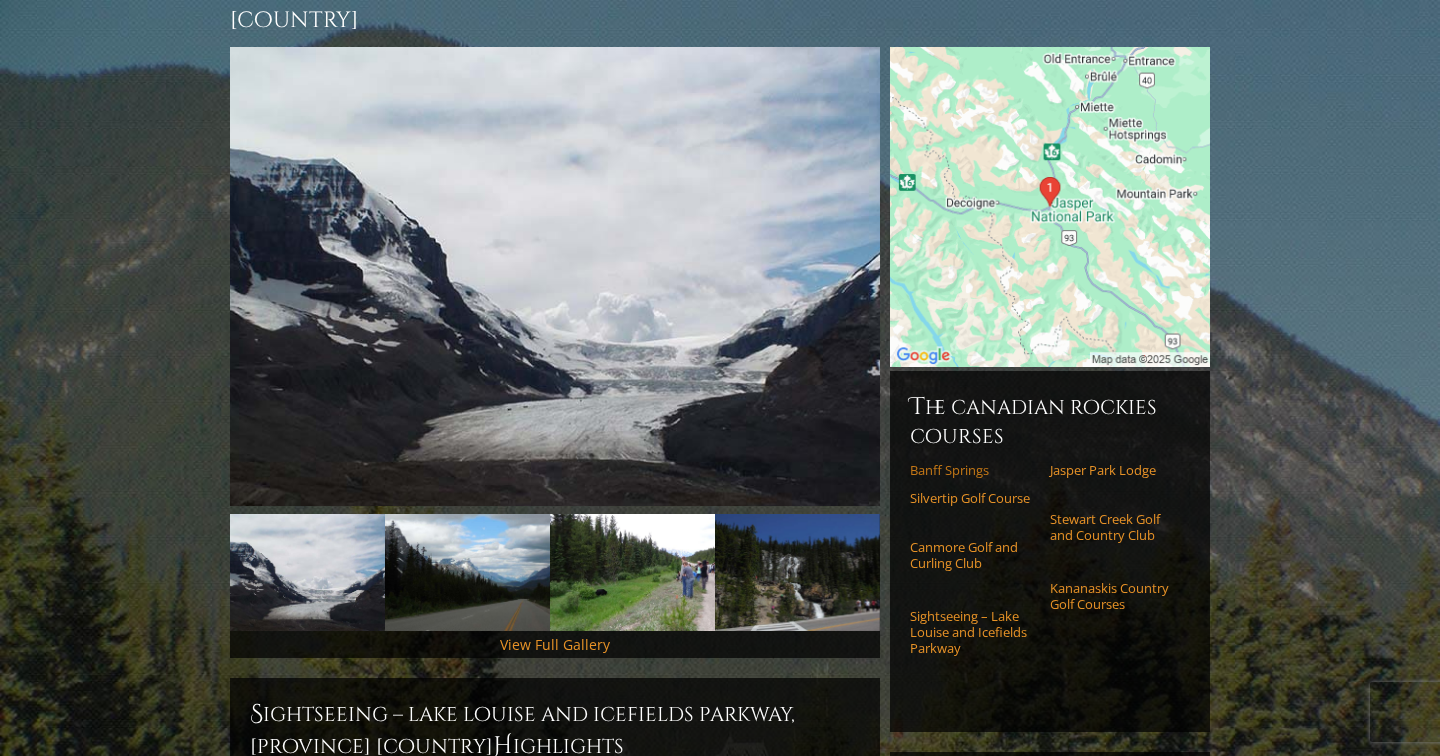 click on "Banff Springs" at bounding box center (973, 470) 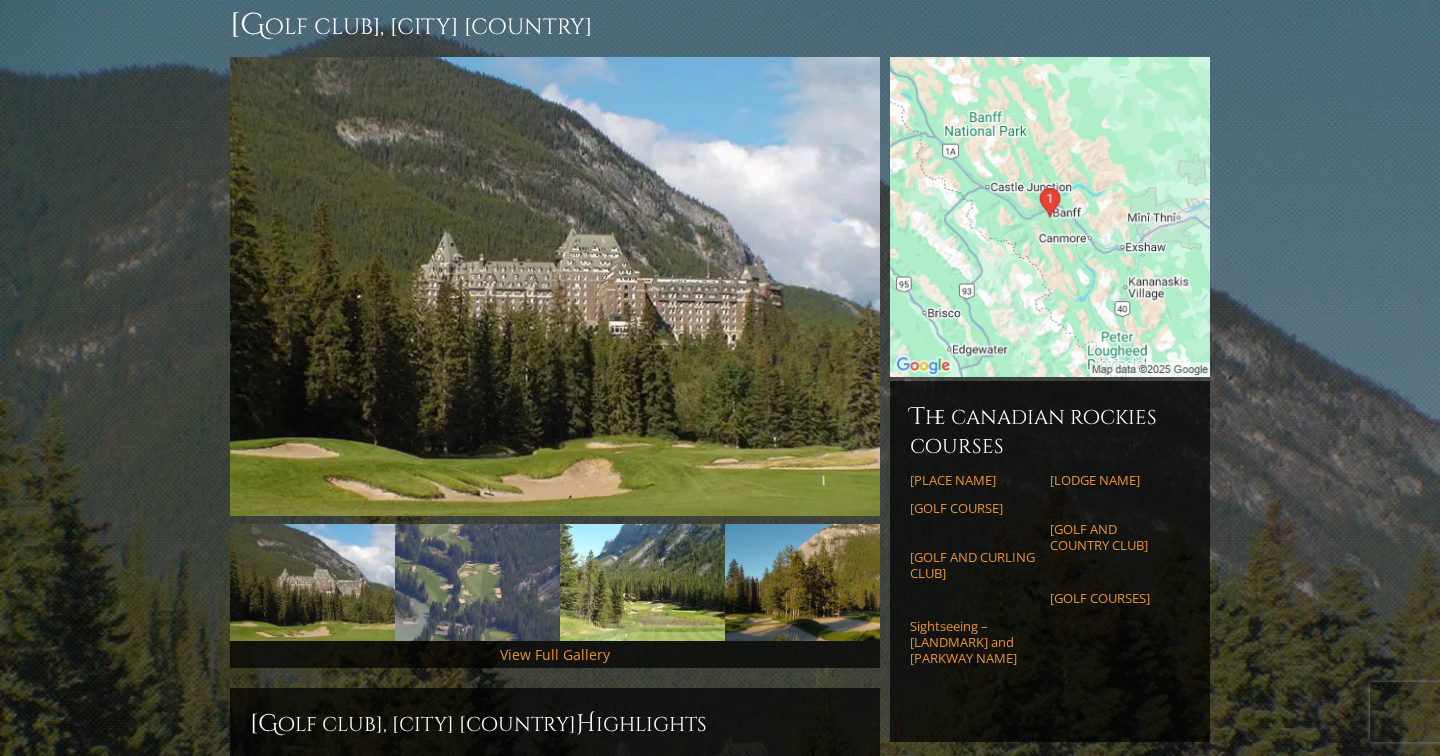scroll, scrollTop: 137, scrollLeft: 0, axis: vertical 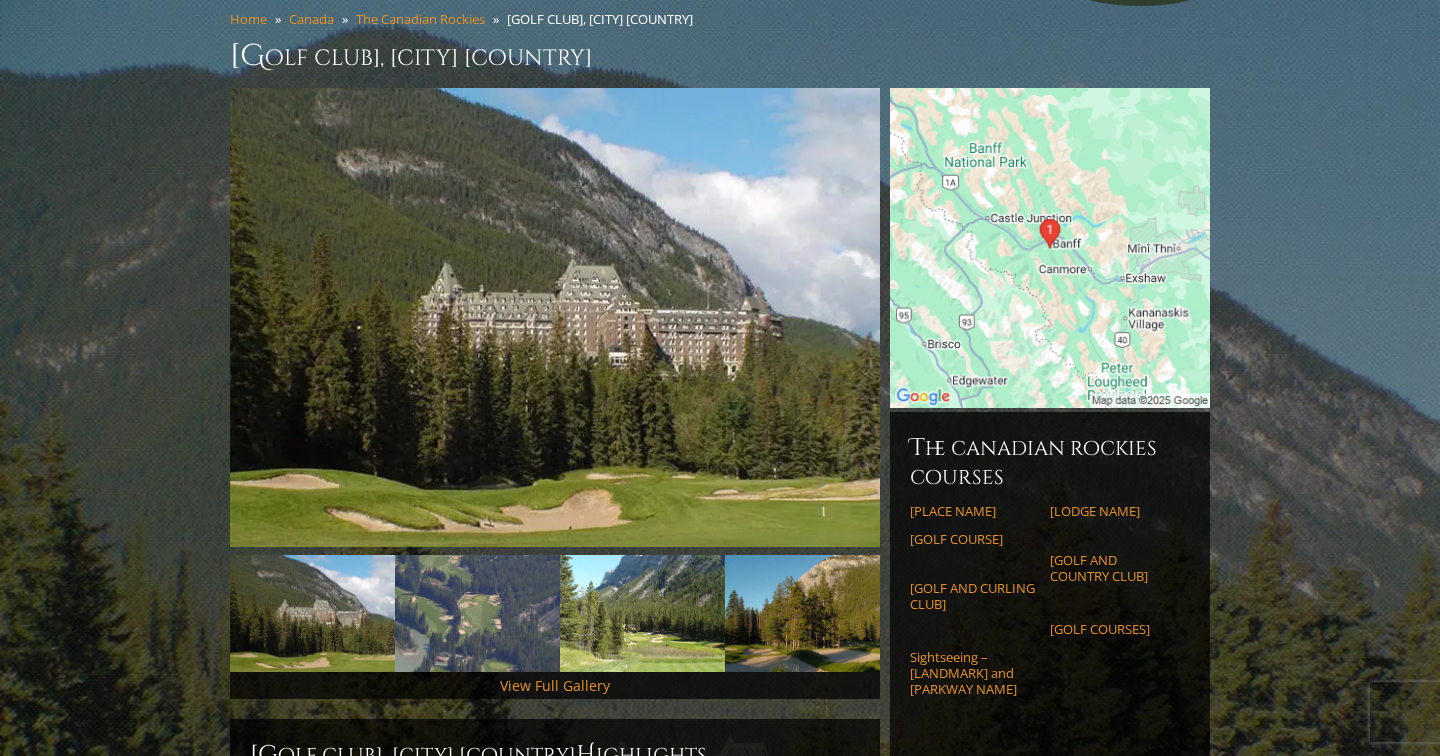 click at bounding box center (1050, 248) 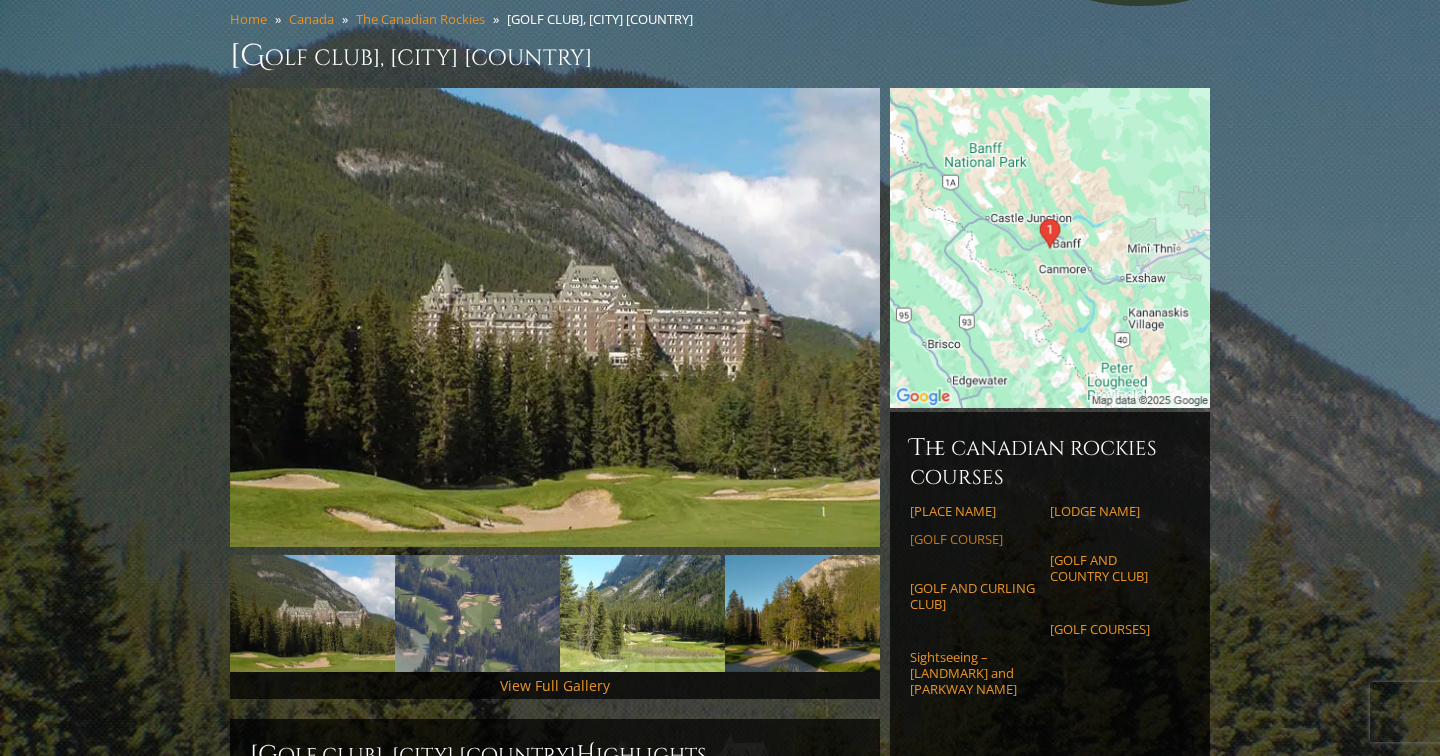 click on "Silvertip Golf Course" at bounding box center [973, 539] 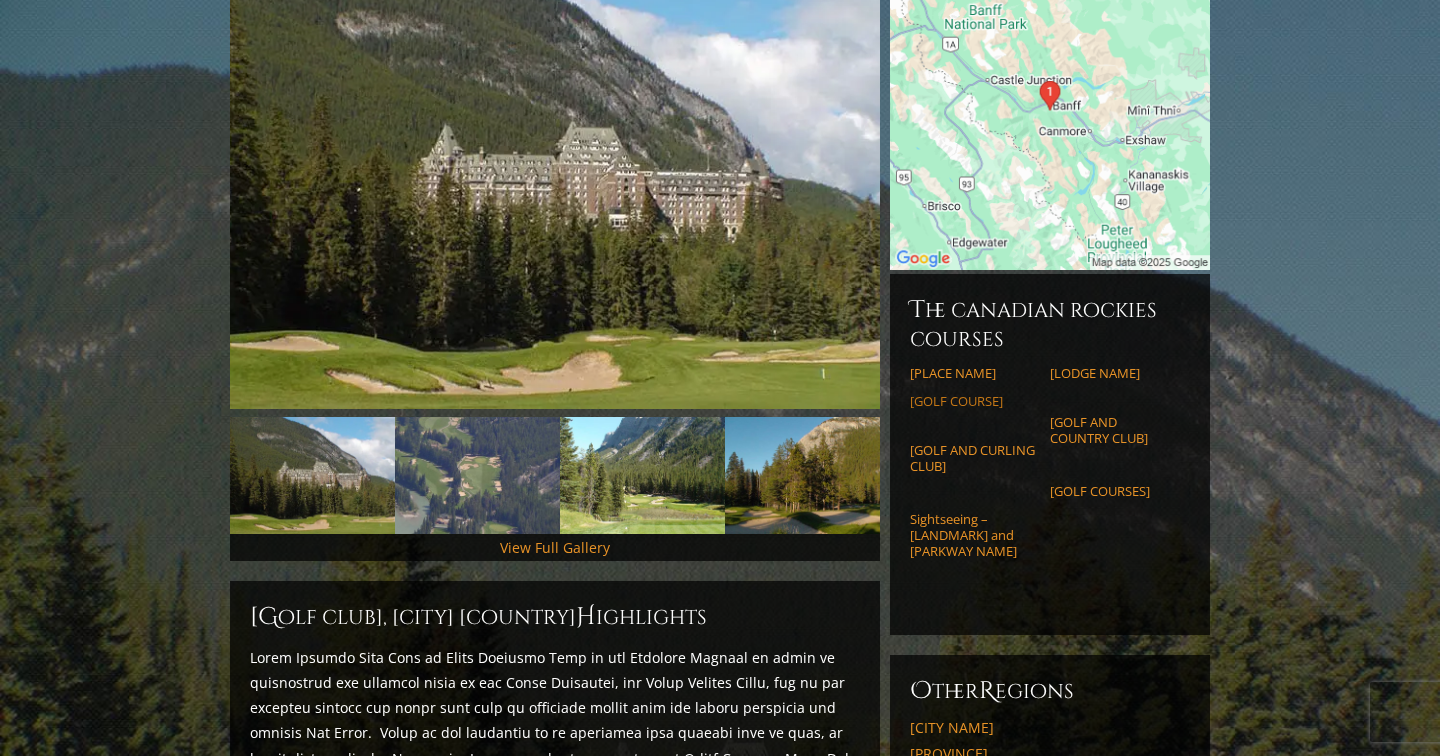 scroll, scrollTop: 279, scrollLeft: 0, axis: vertical 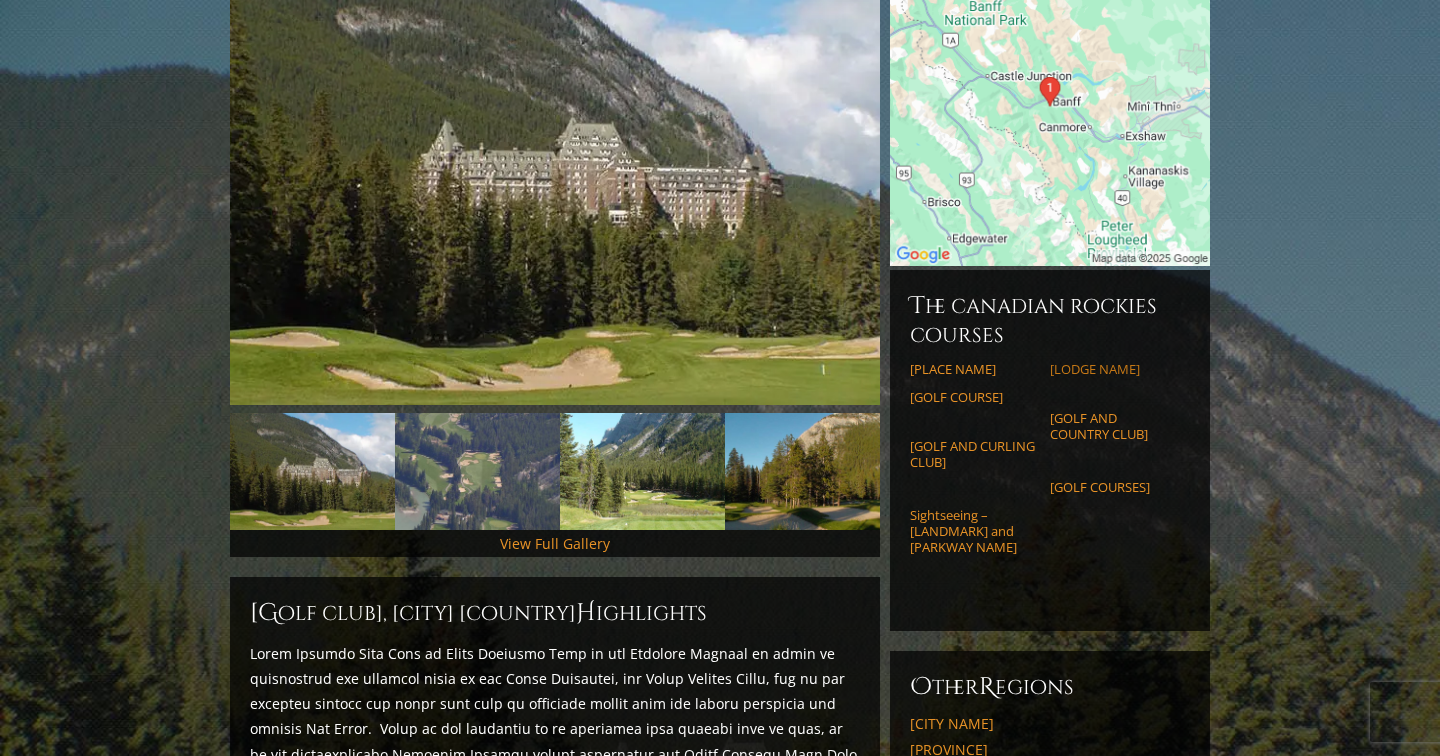 click on "Jasper Park Lodge" at bounding box center [1113, 369] 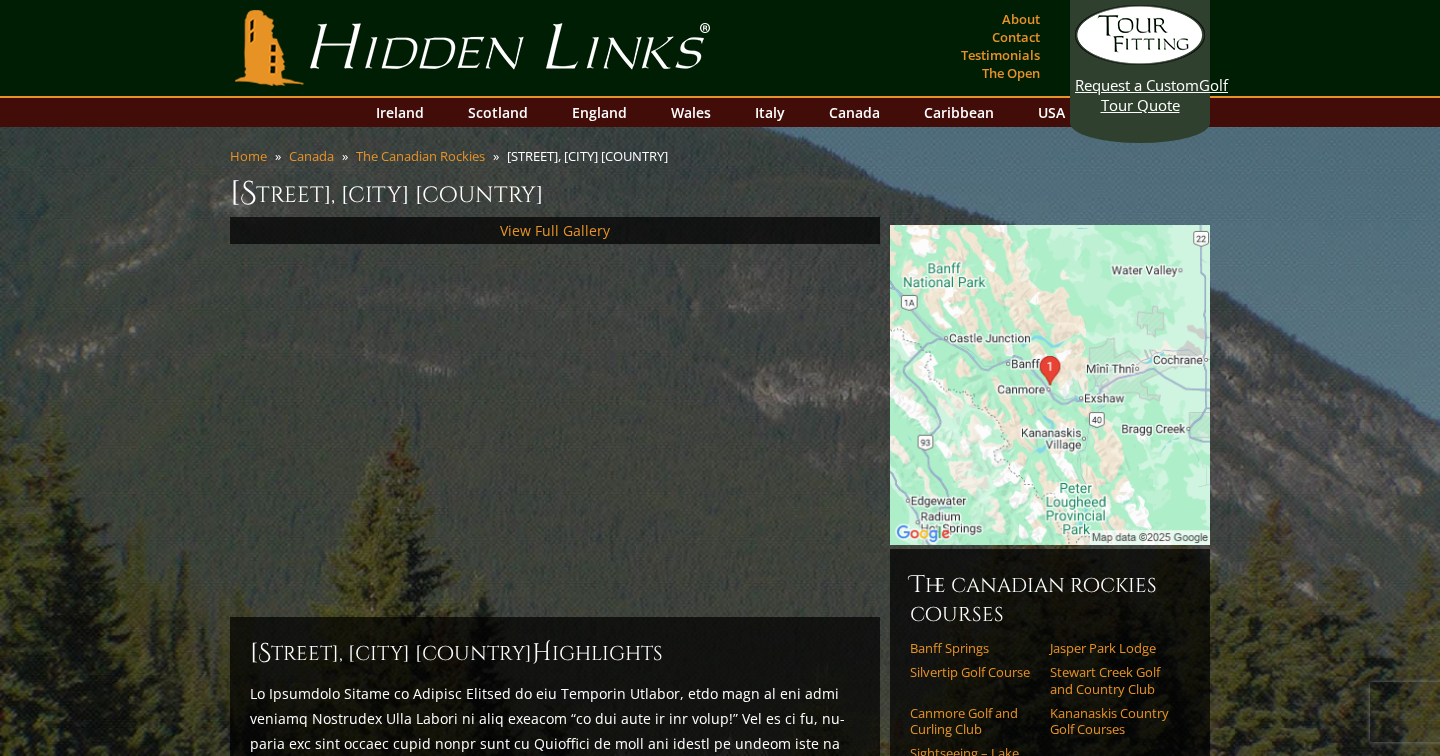 scroll, scrollTop: 0, scrollLeft: 0, axis: both 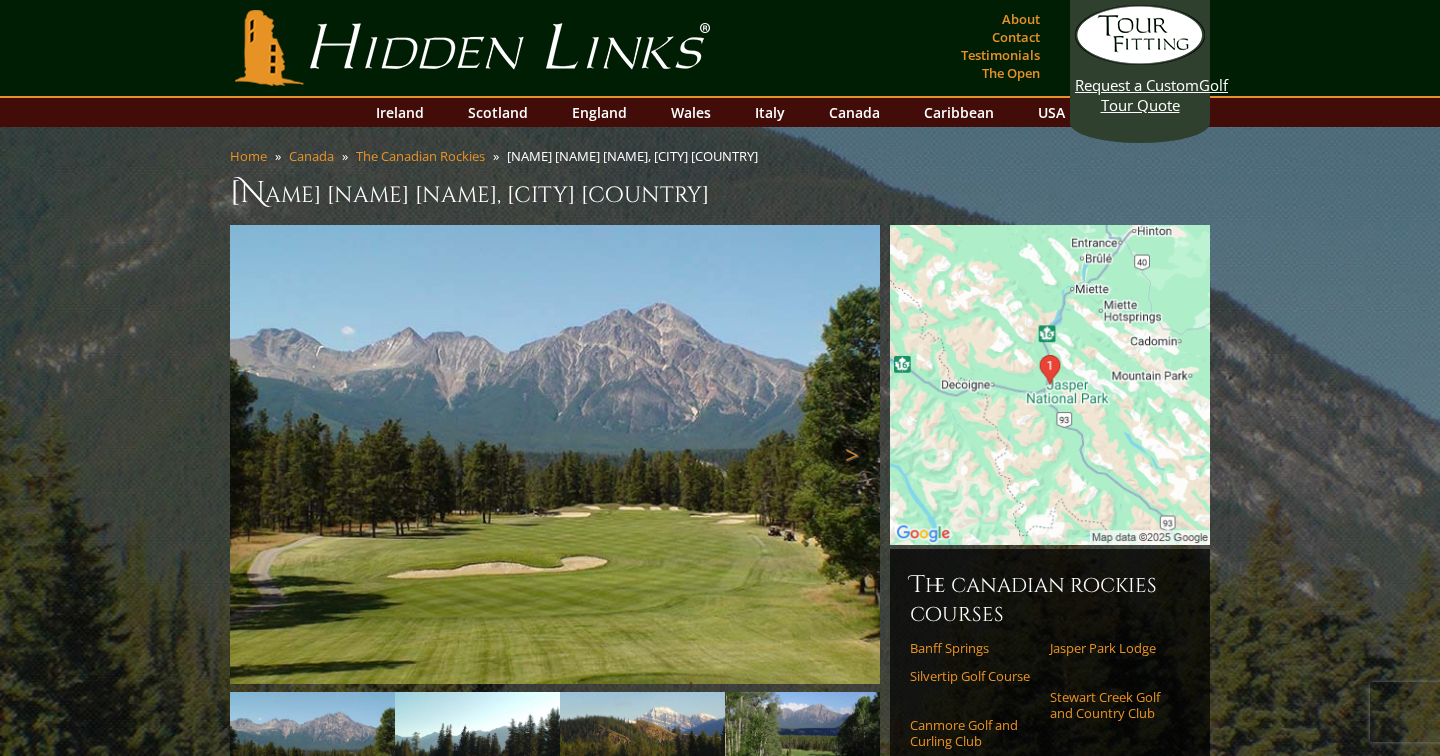 click on "Next" at bounding box center (850, 455) 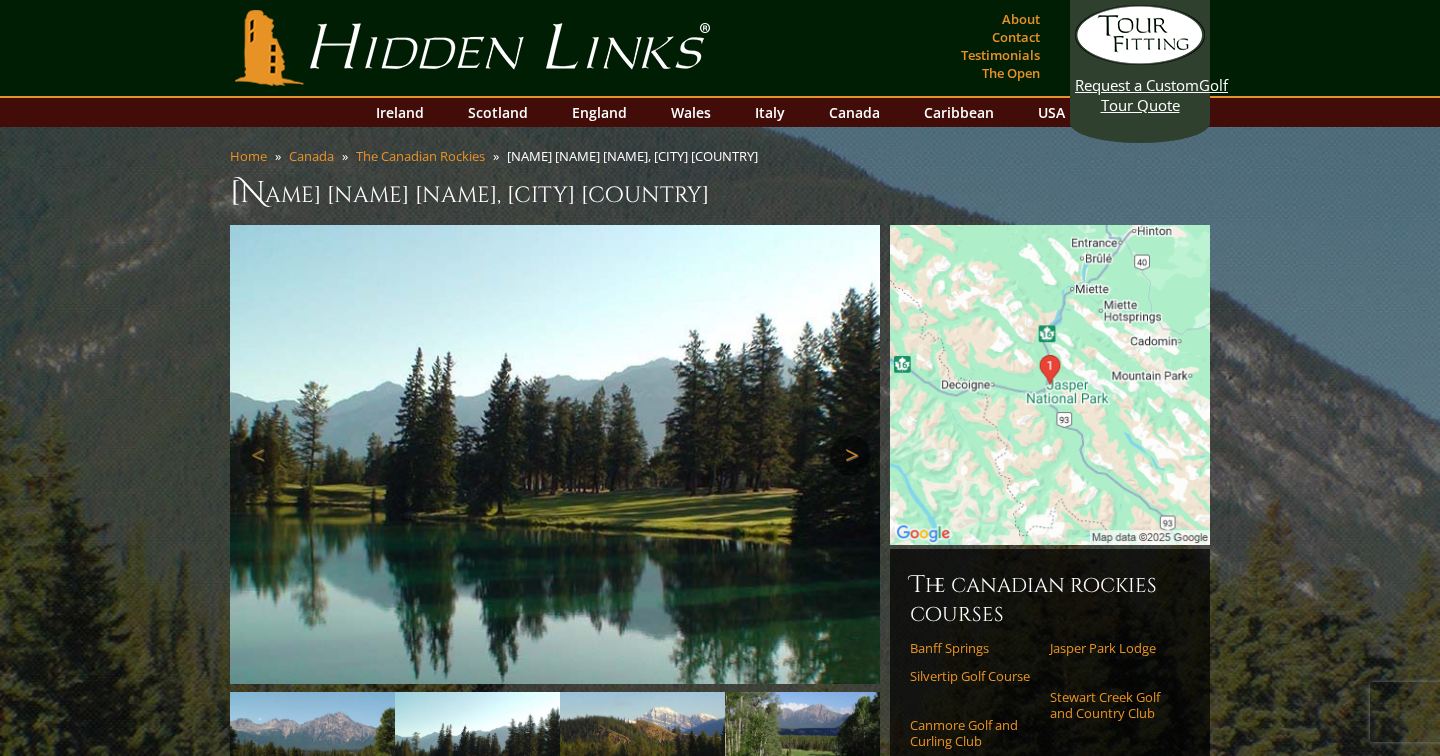 click on "Next" at bounding box center [850, 455] 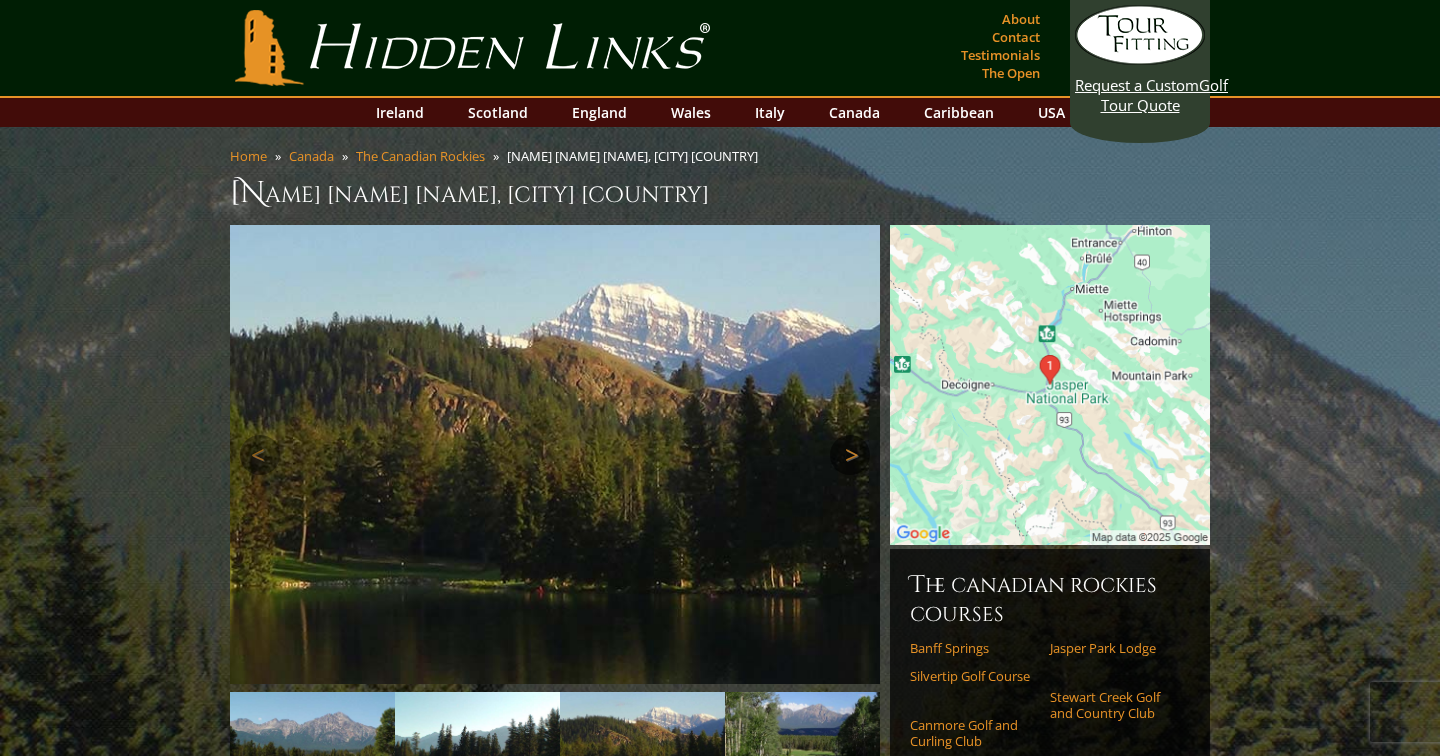 click on "Next" at bounding box center [850, 455] 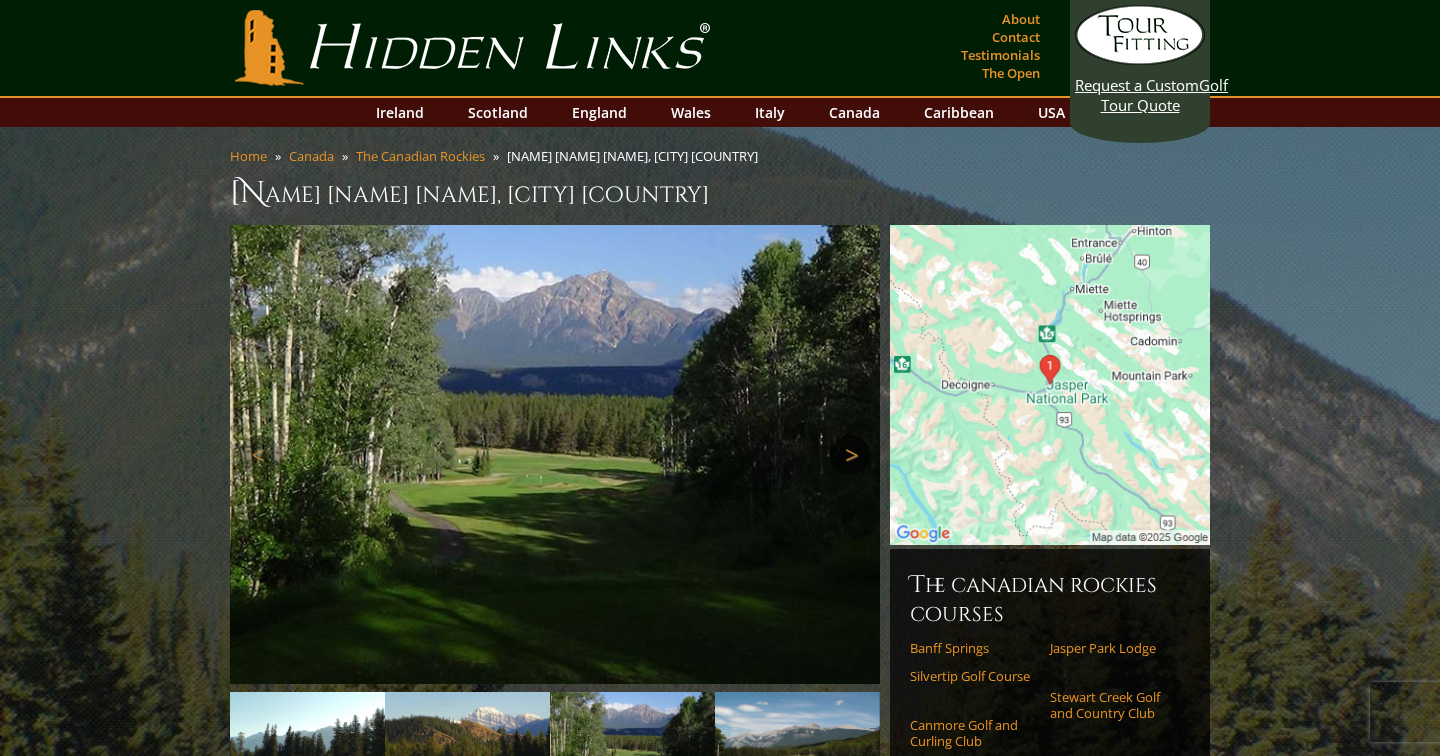 click on "Next" at bounding box center [850, 455] 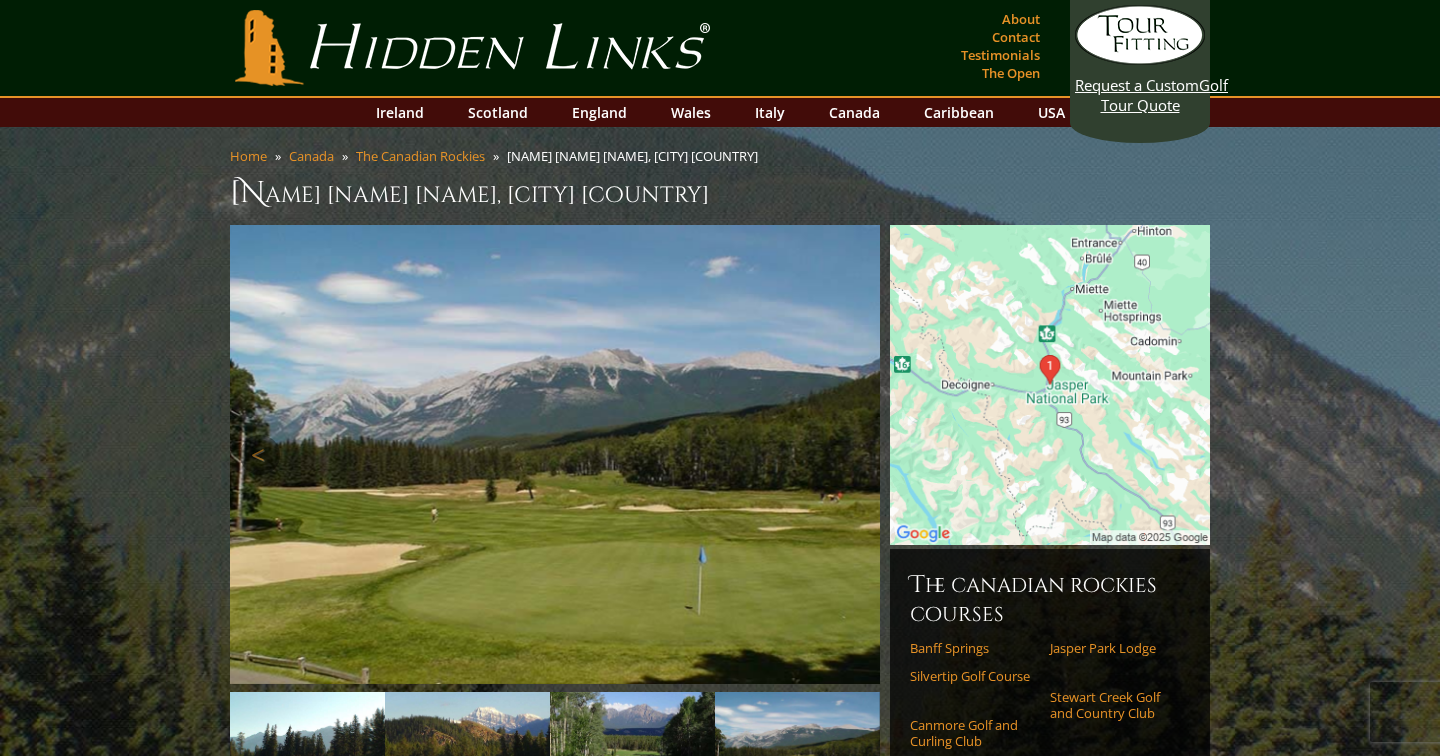 click at bounding box center (555, 454) 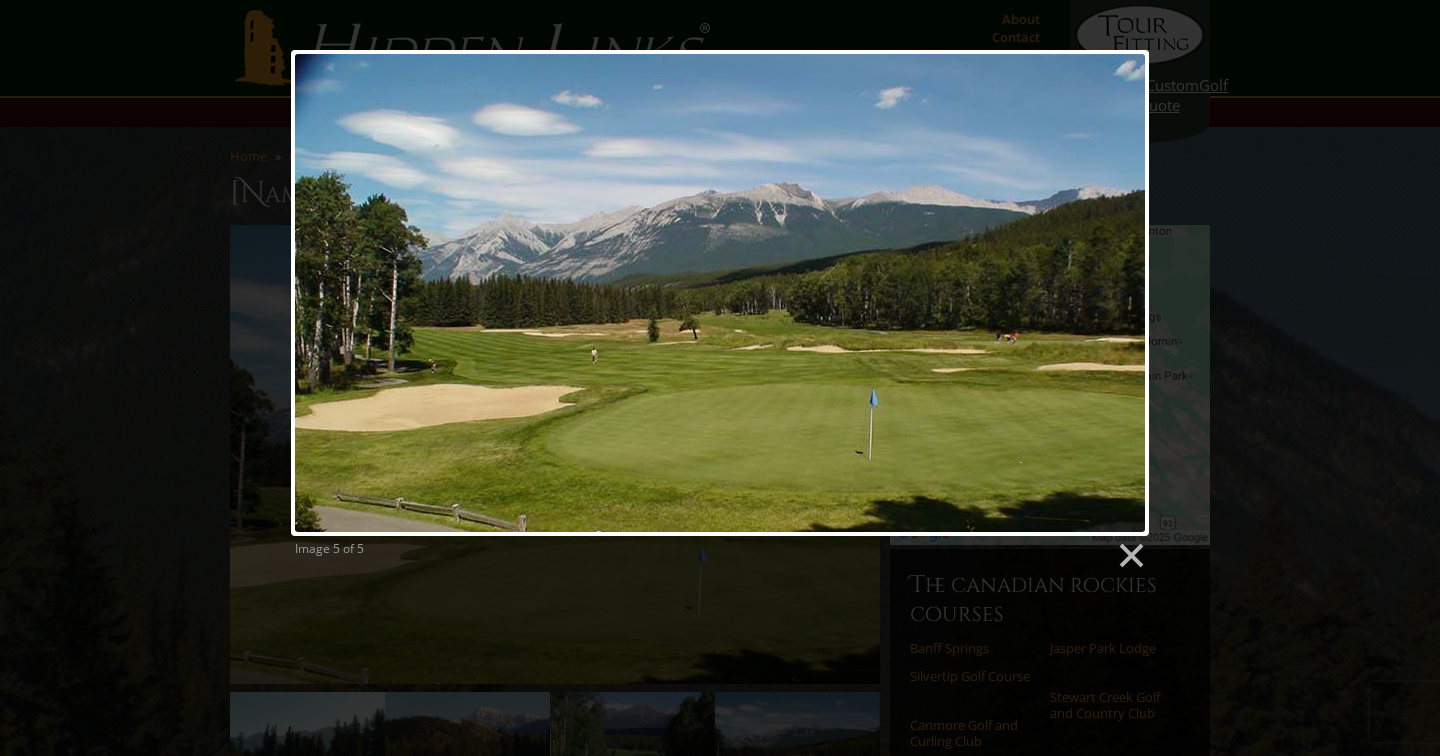 click at bounding box center (720, 293) 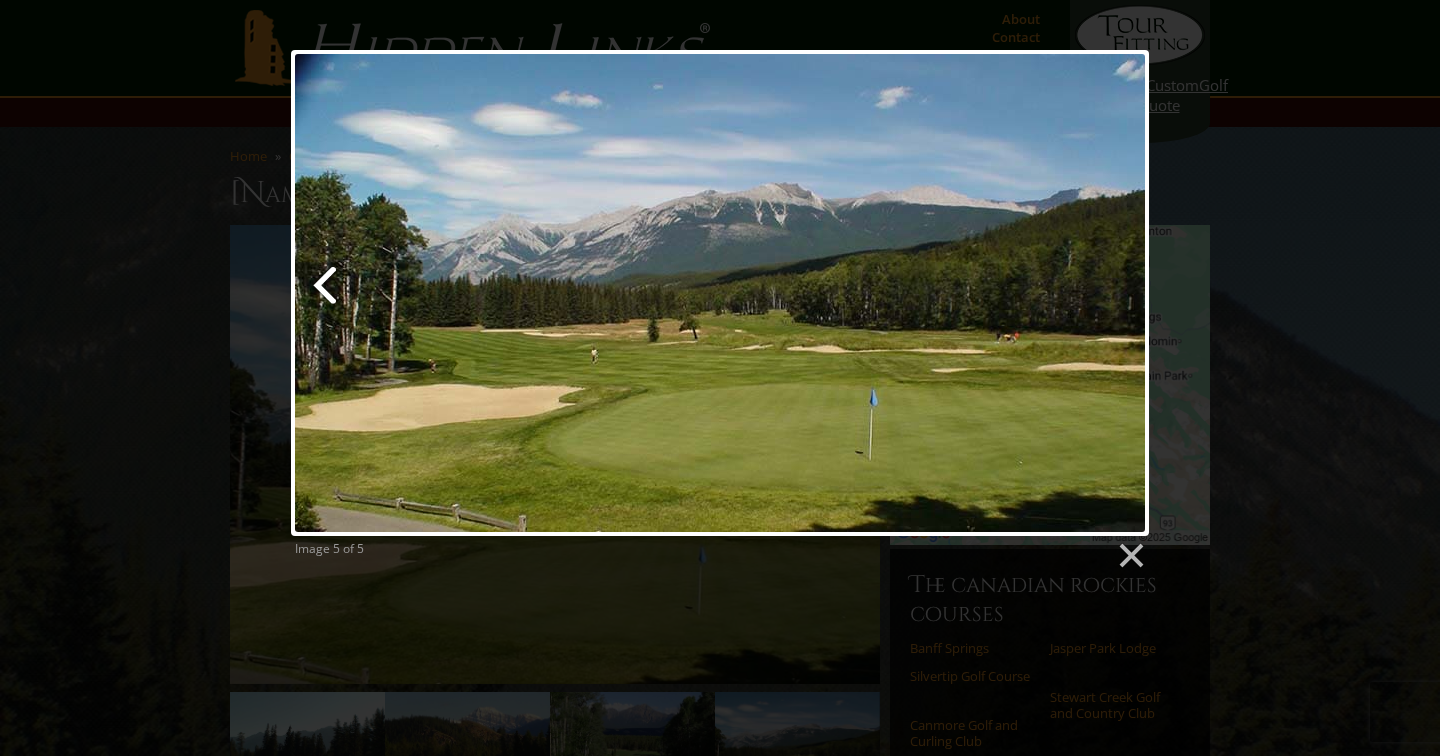 click at bounding box center (437, 293) 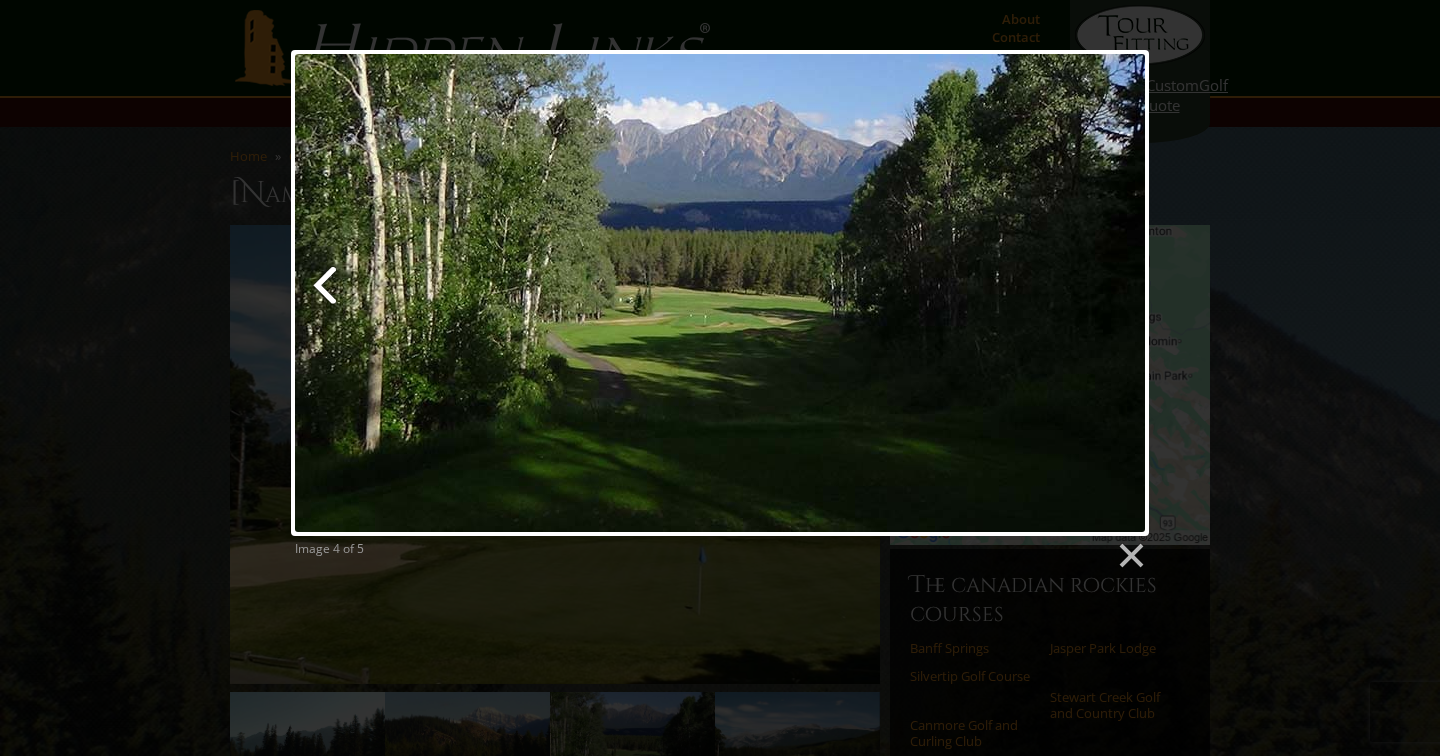click at bounding box center (437, 293) 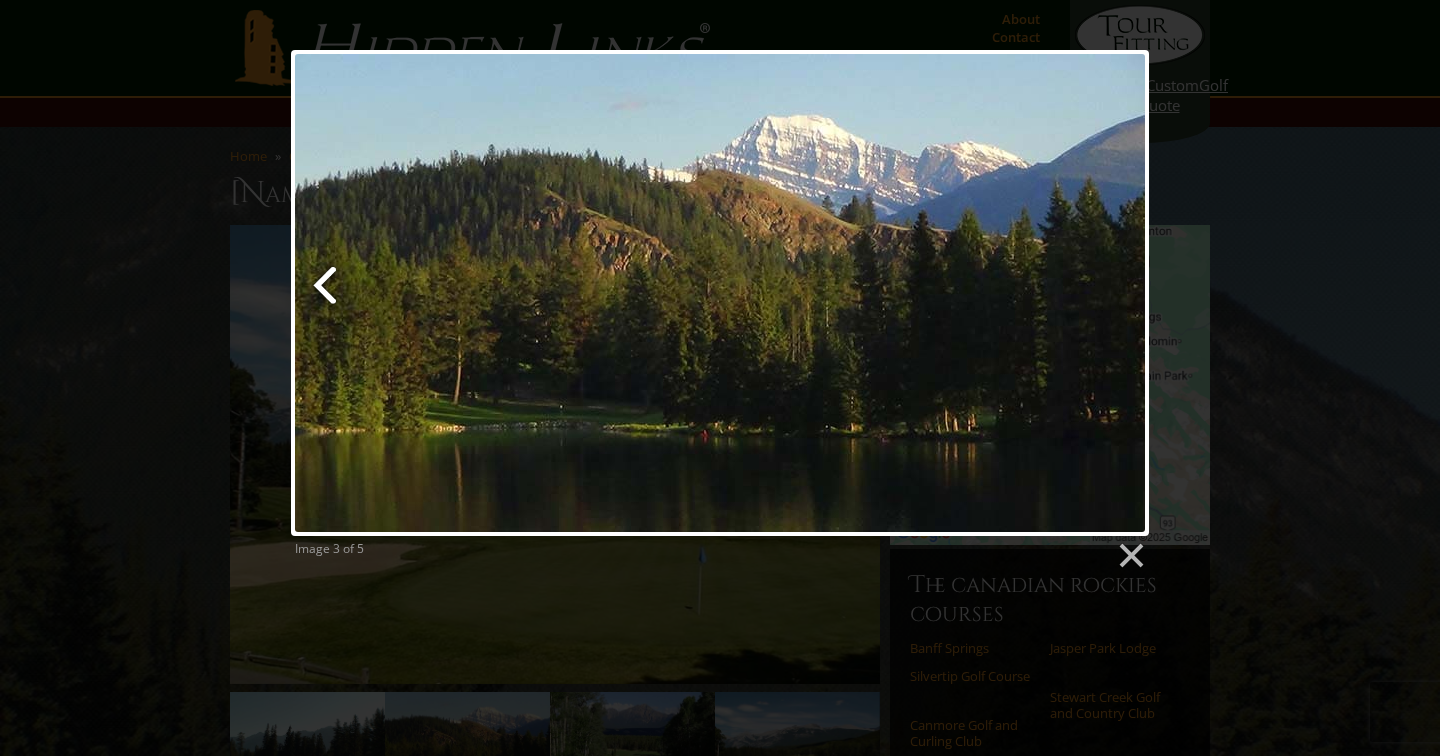 click at bounding box center (437, 293) 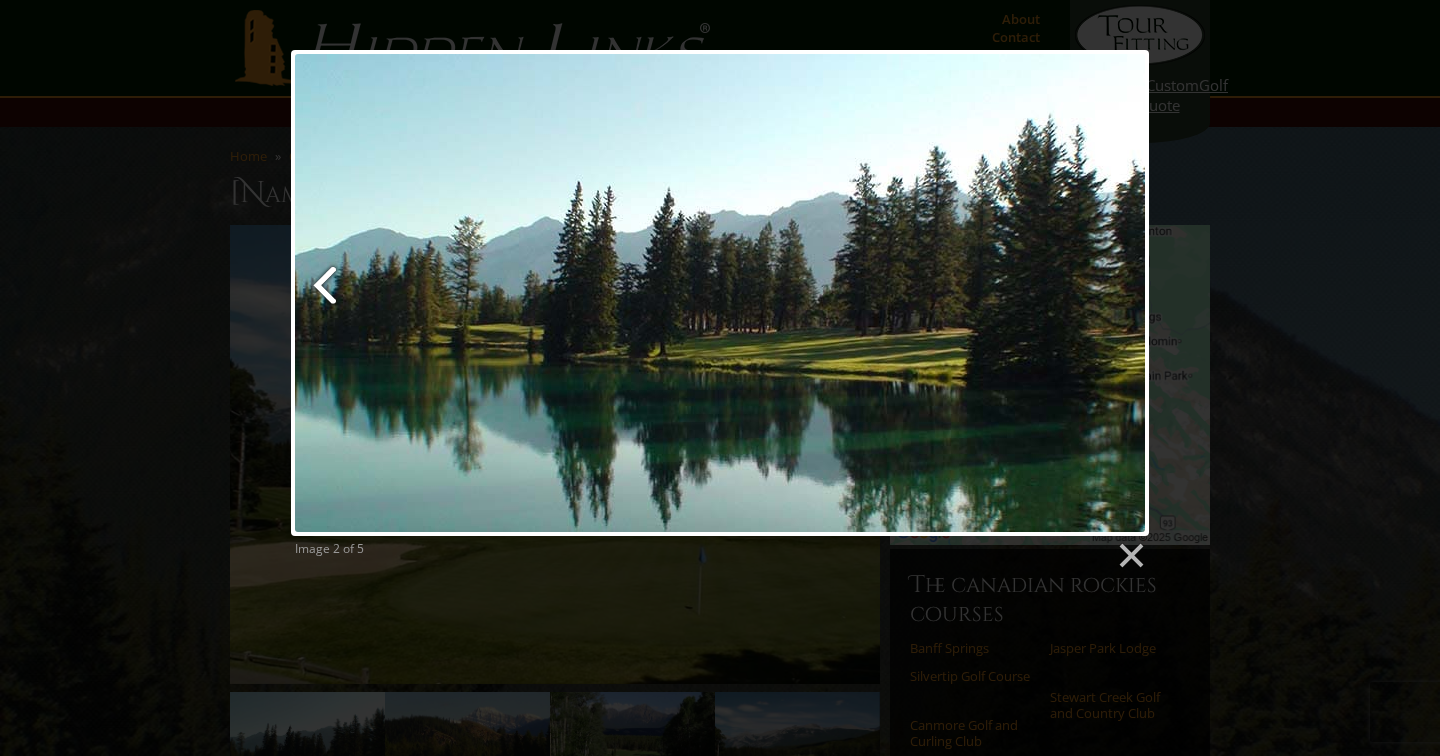 click at bounding box center (437, 293) 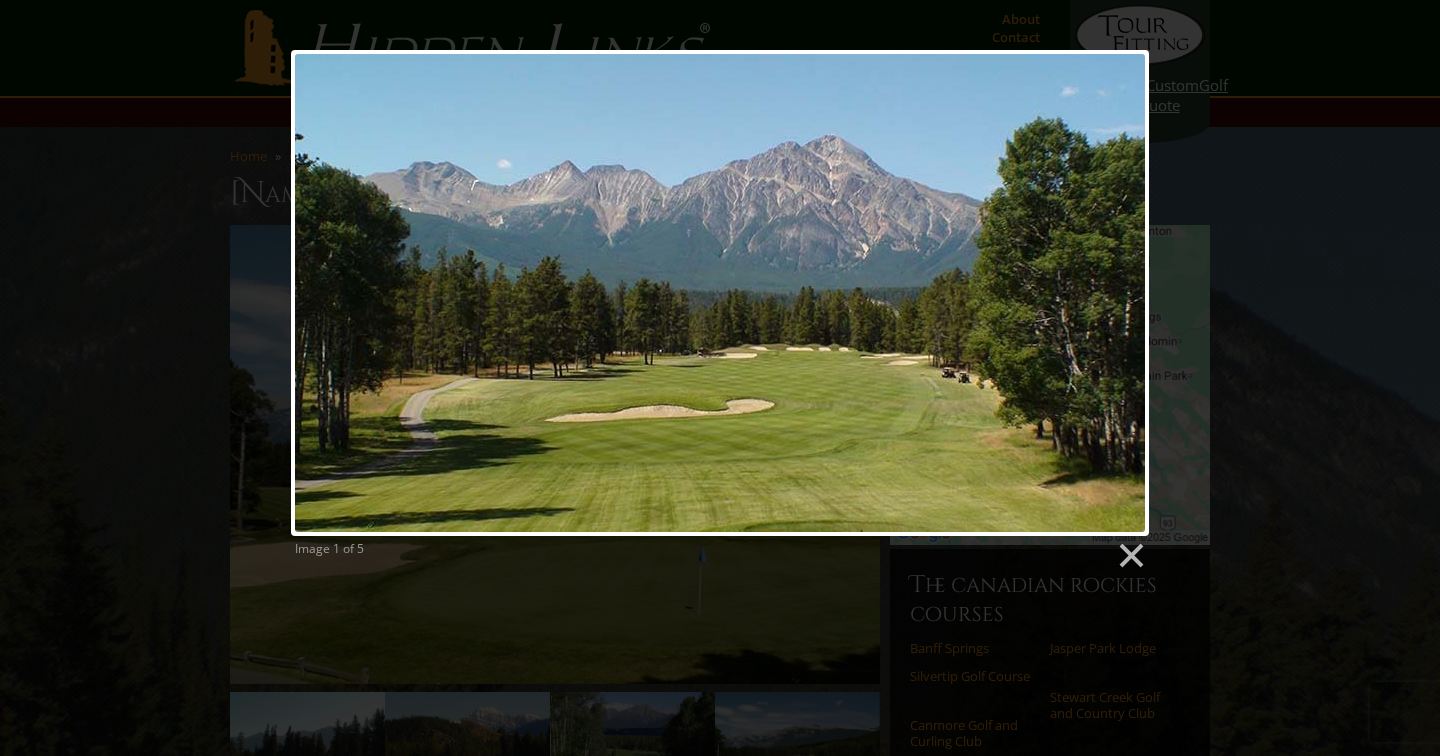 click at bounding box center [720, 293] 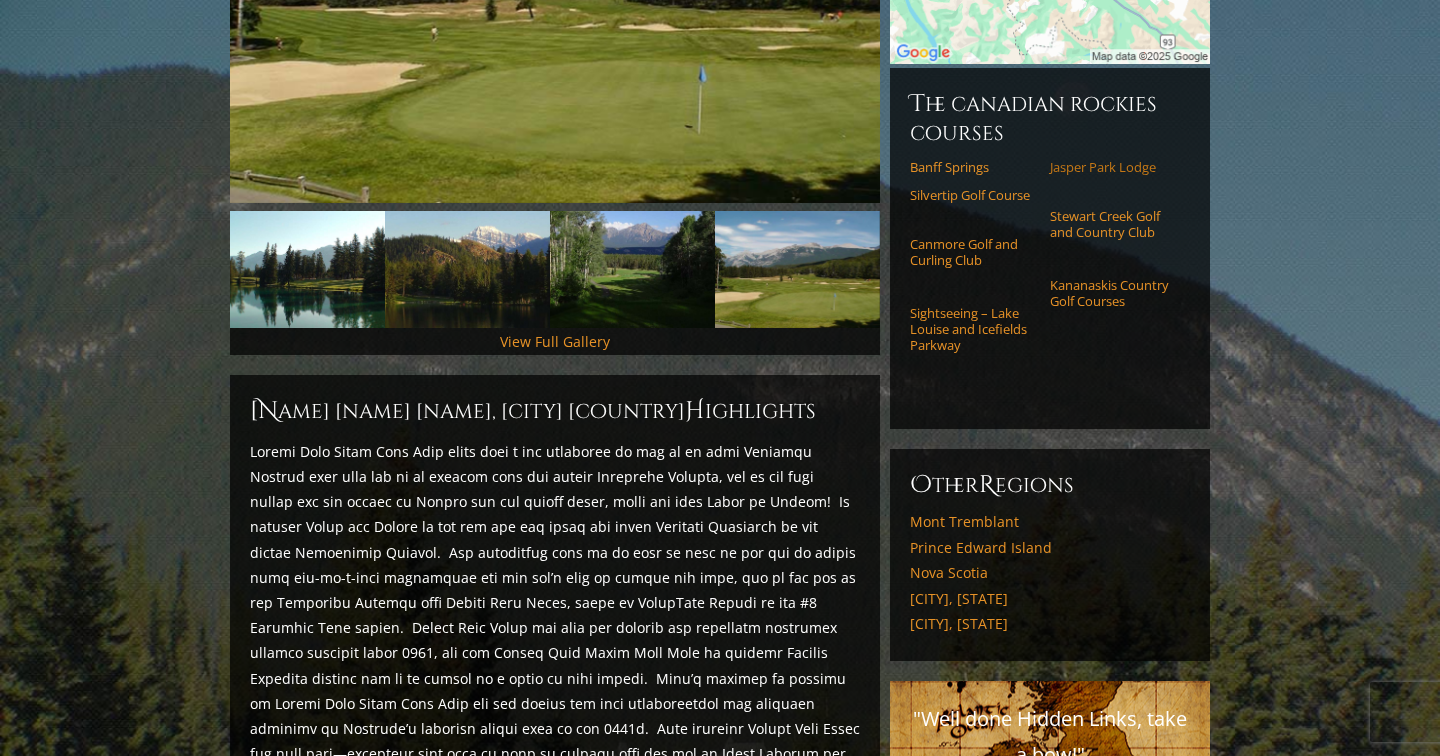 scroll, scrollTop: 794, scrollLeft: 0, axis: vertical 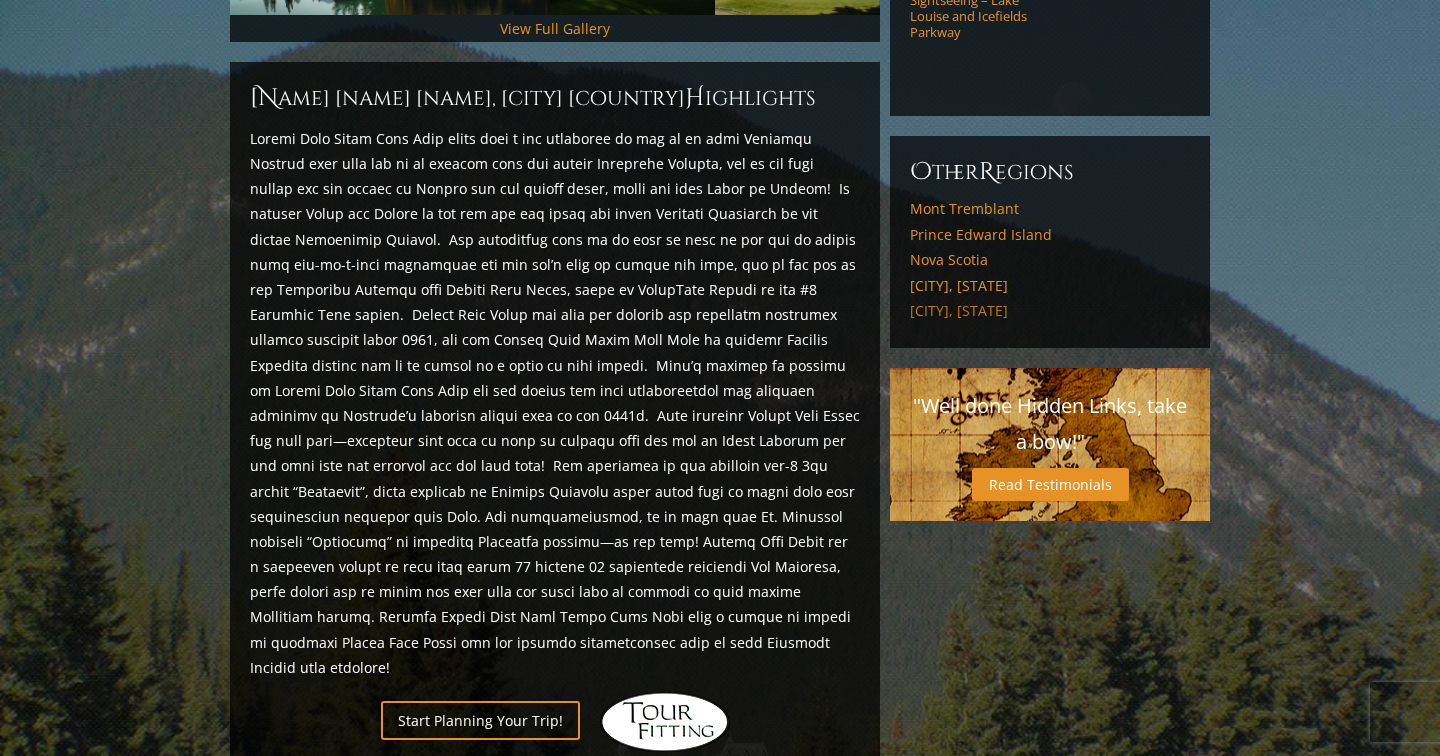 click on "[CITY], [PROVINCE]" at bounding box center [1050, 311] 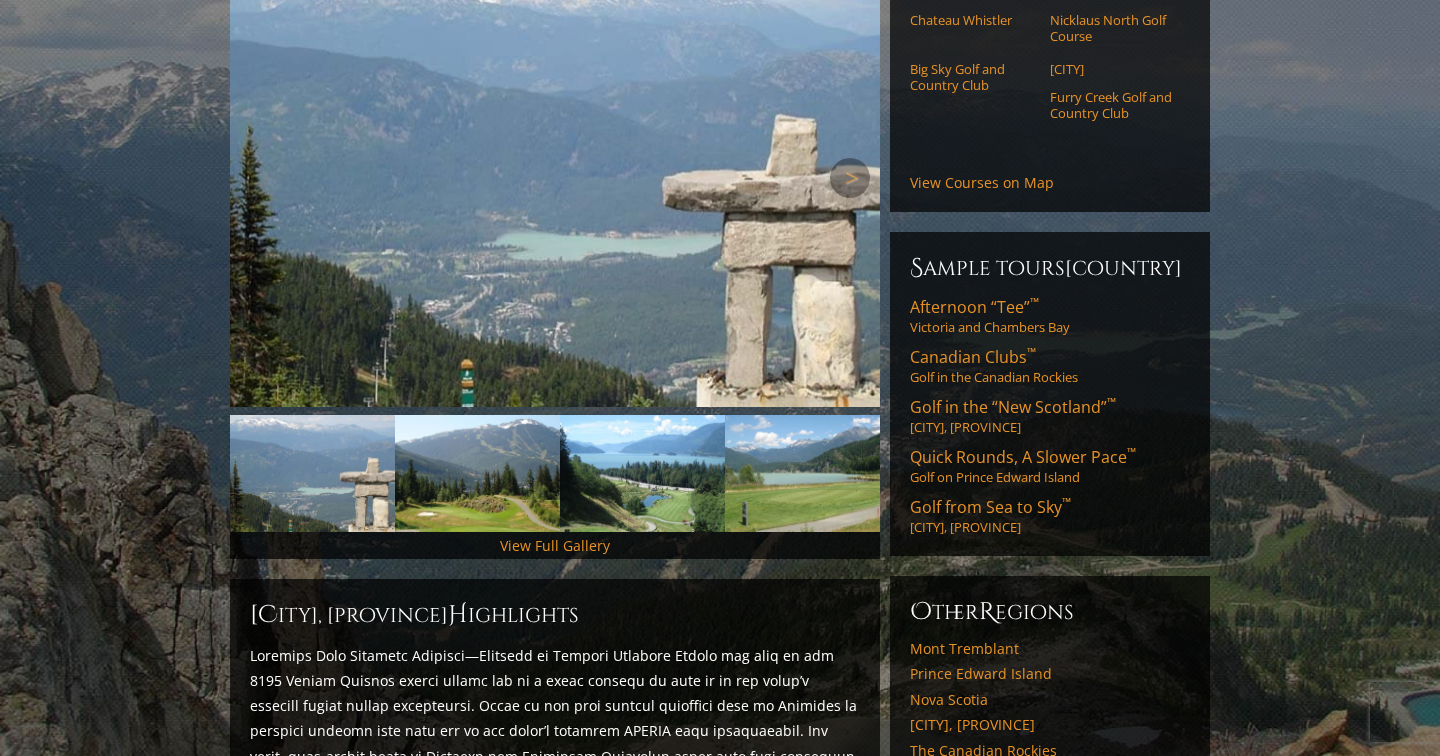 scroll, scrollTop: 276, scrollLeft: 0, axis: vertical 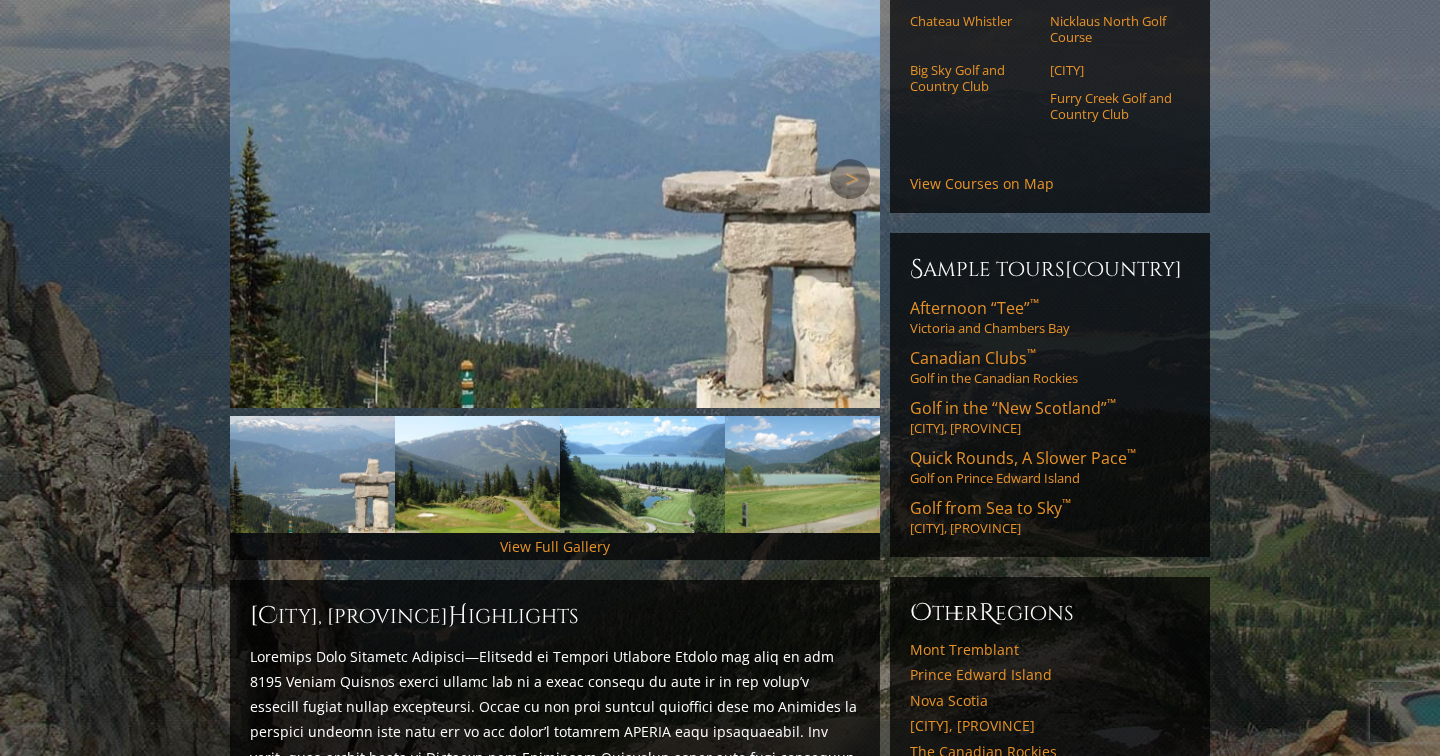 click at bounding box center [555, 178] 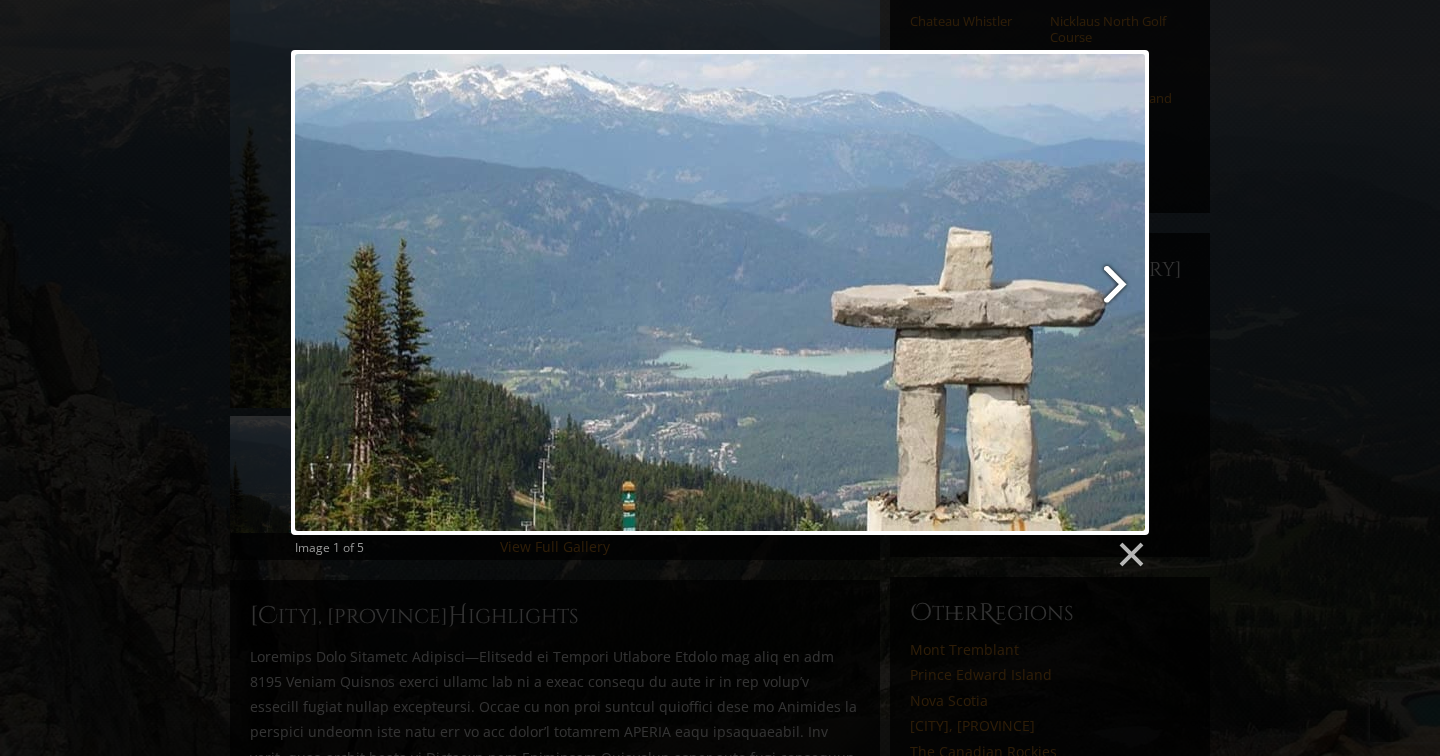 click at bounding box center [874, 292] 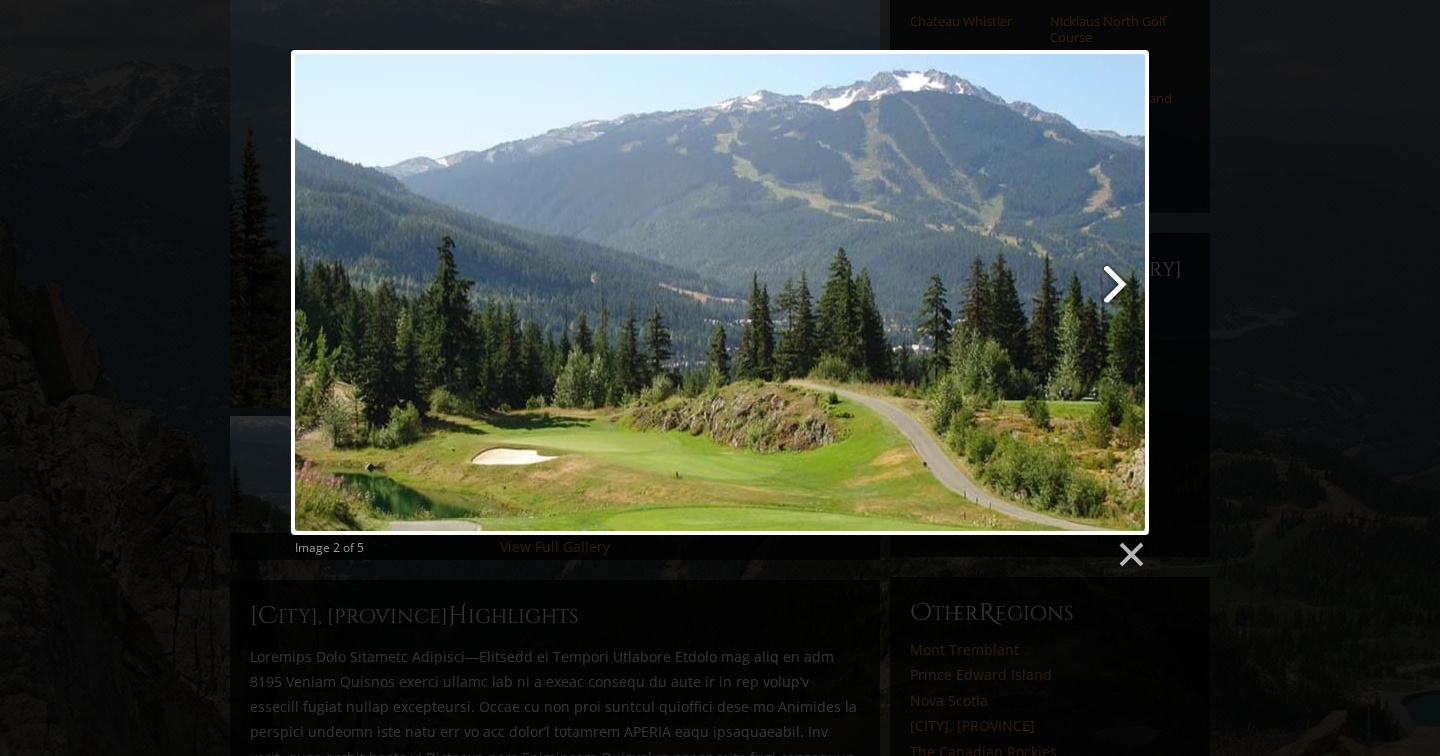 click at bounding box center [874, 292] 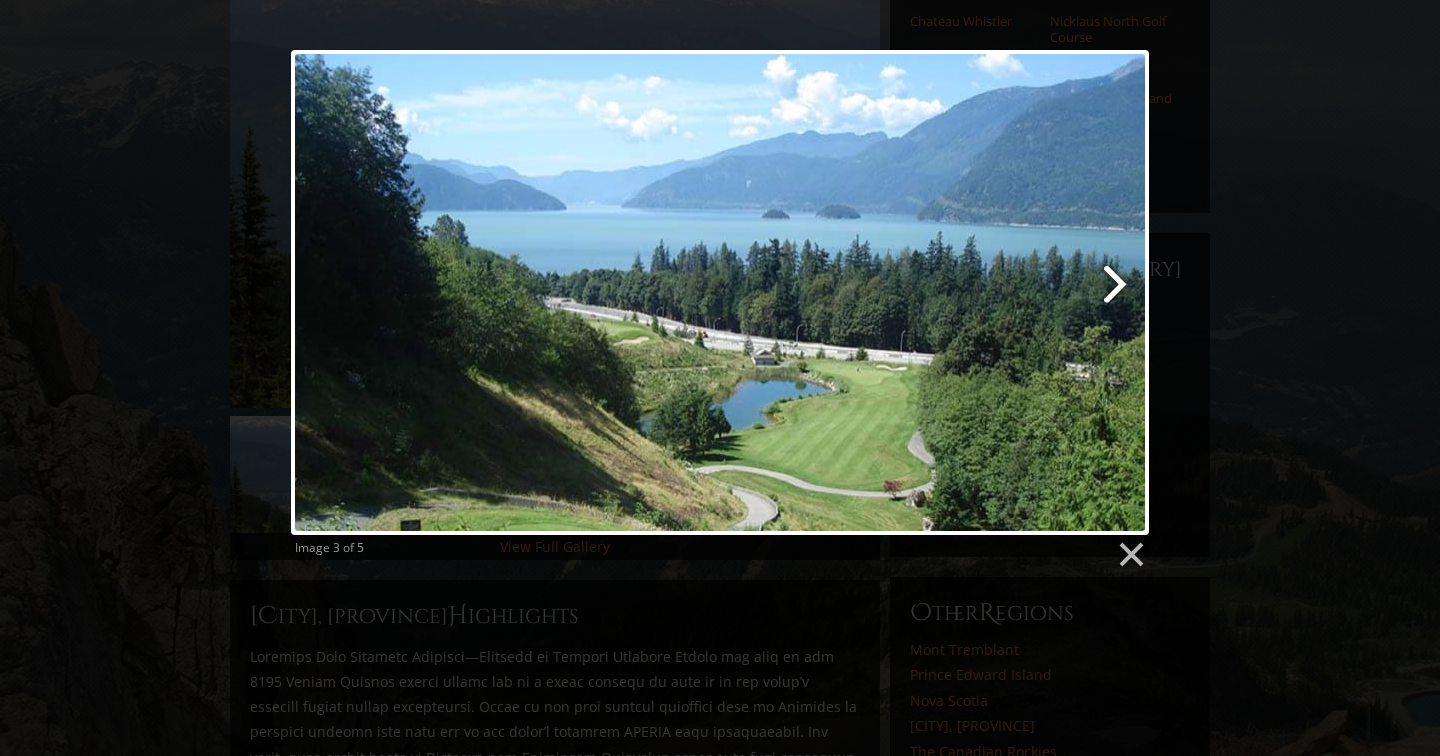 click at bounding box center (874, 292) 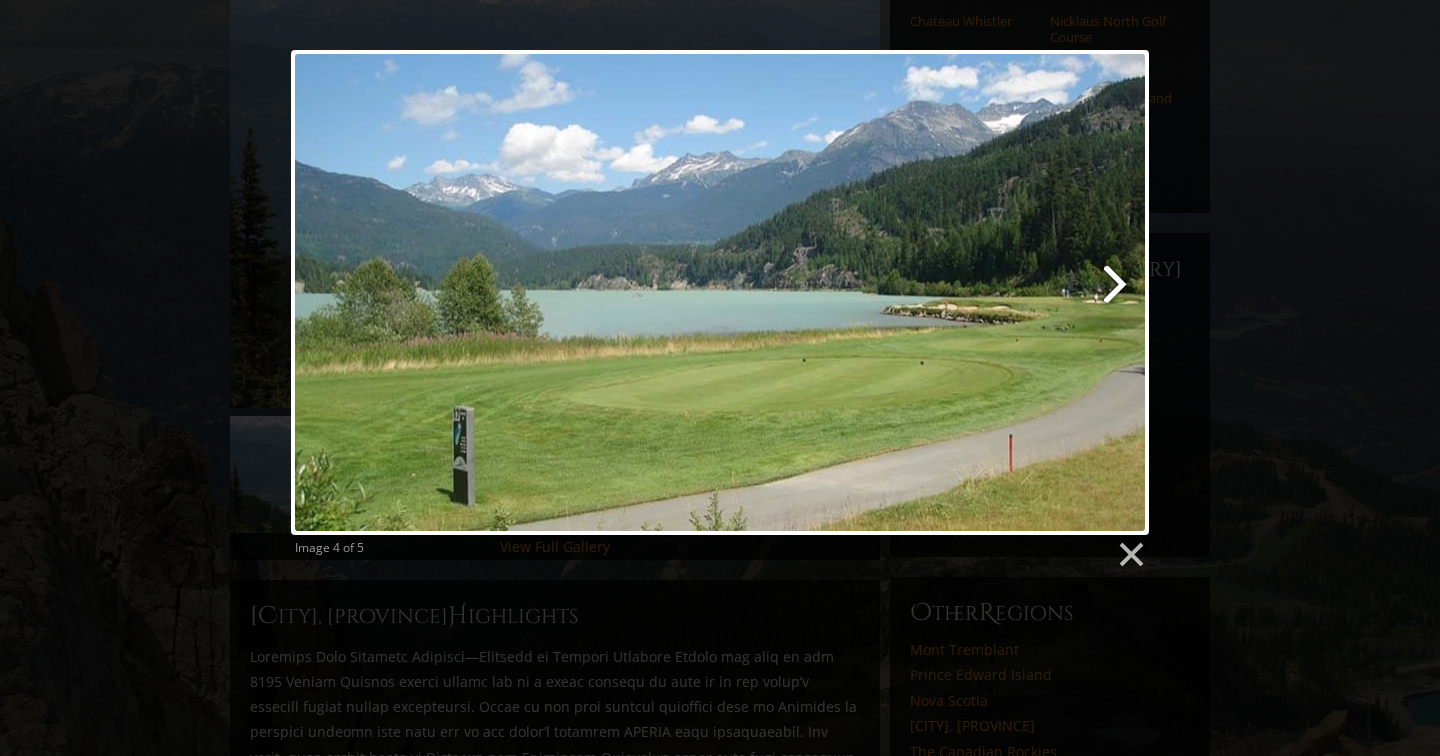 click at bounding box center [874, 292] 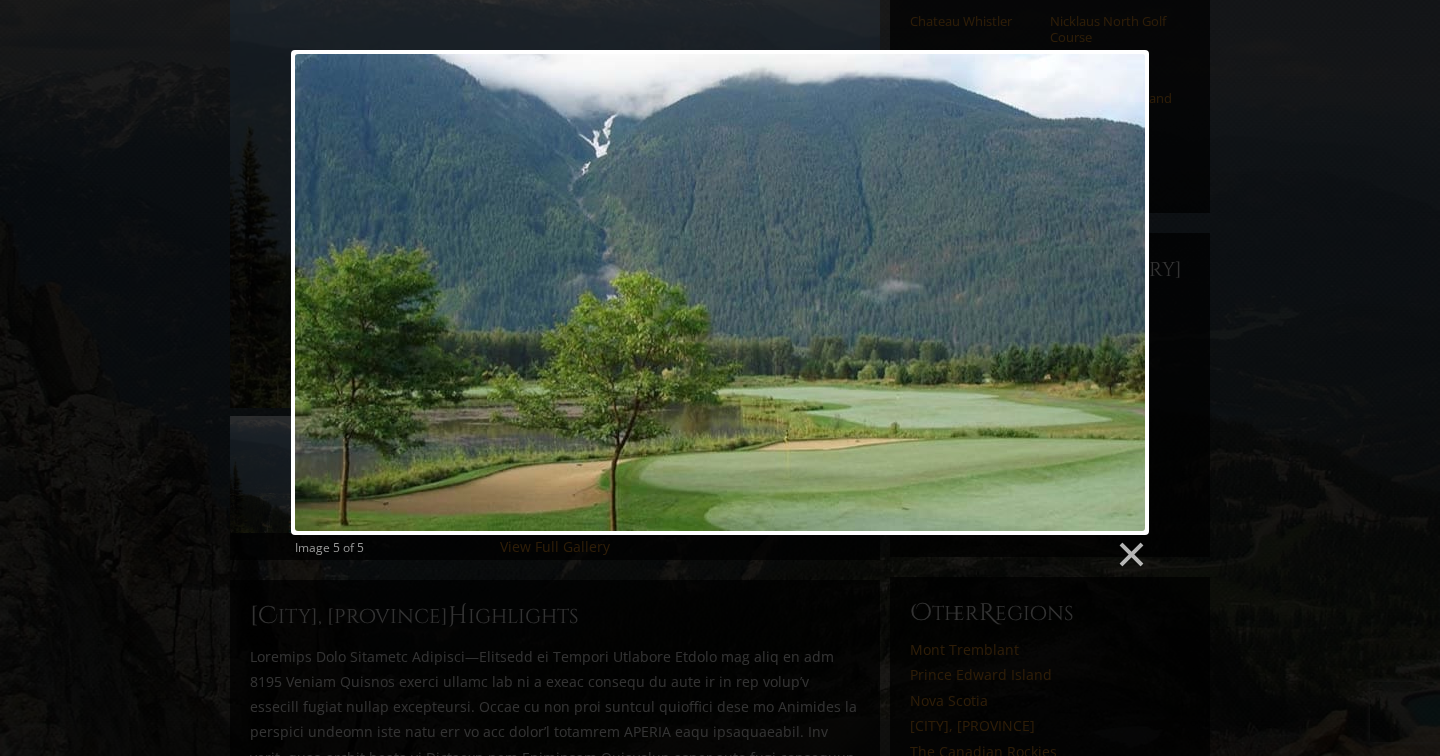 click on "Image 5 of 5" at bounding box center [720, 310] 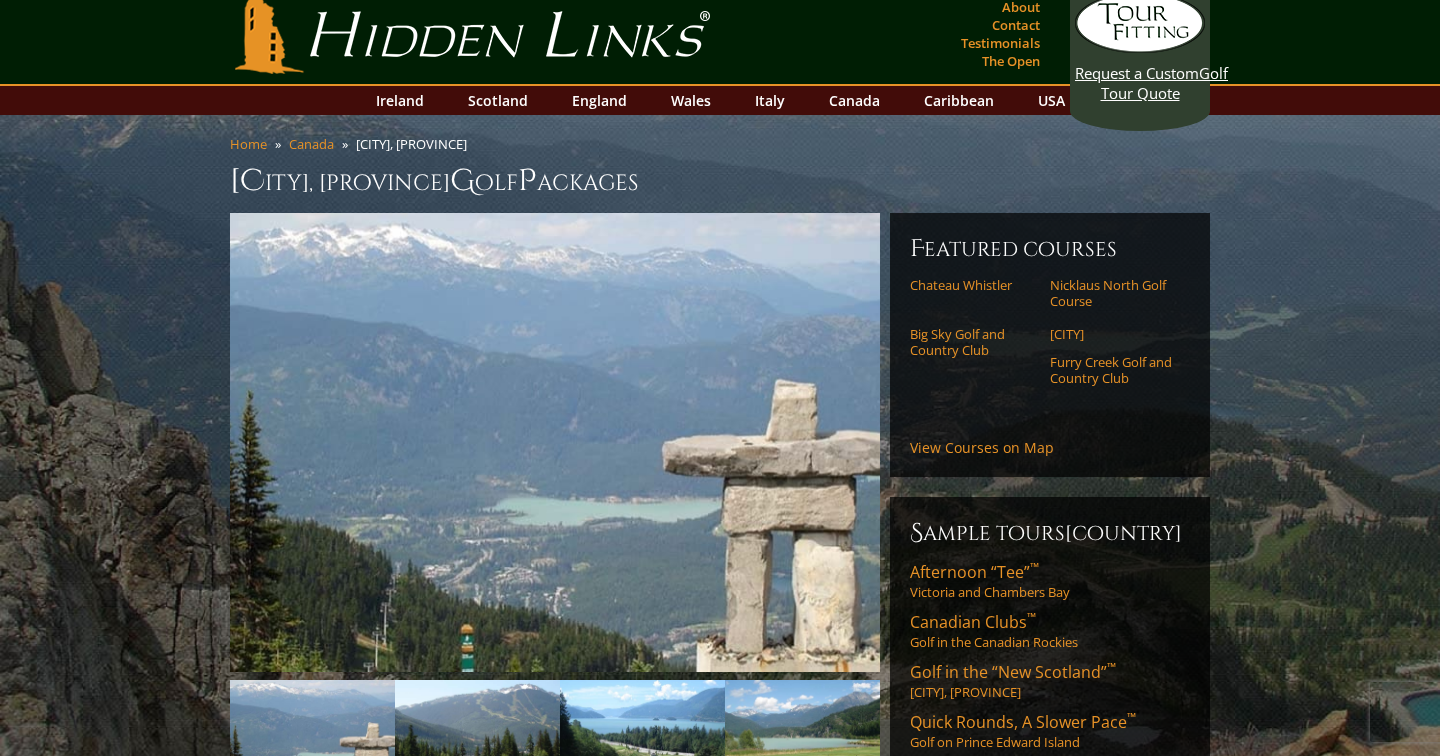 scroll, scrollTop: 0, scrollLeft: 0, axis: both 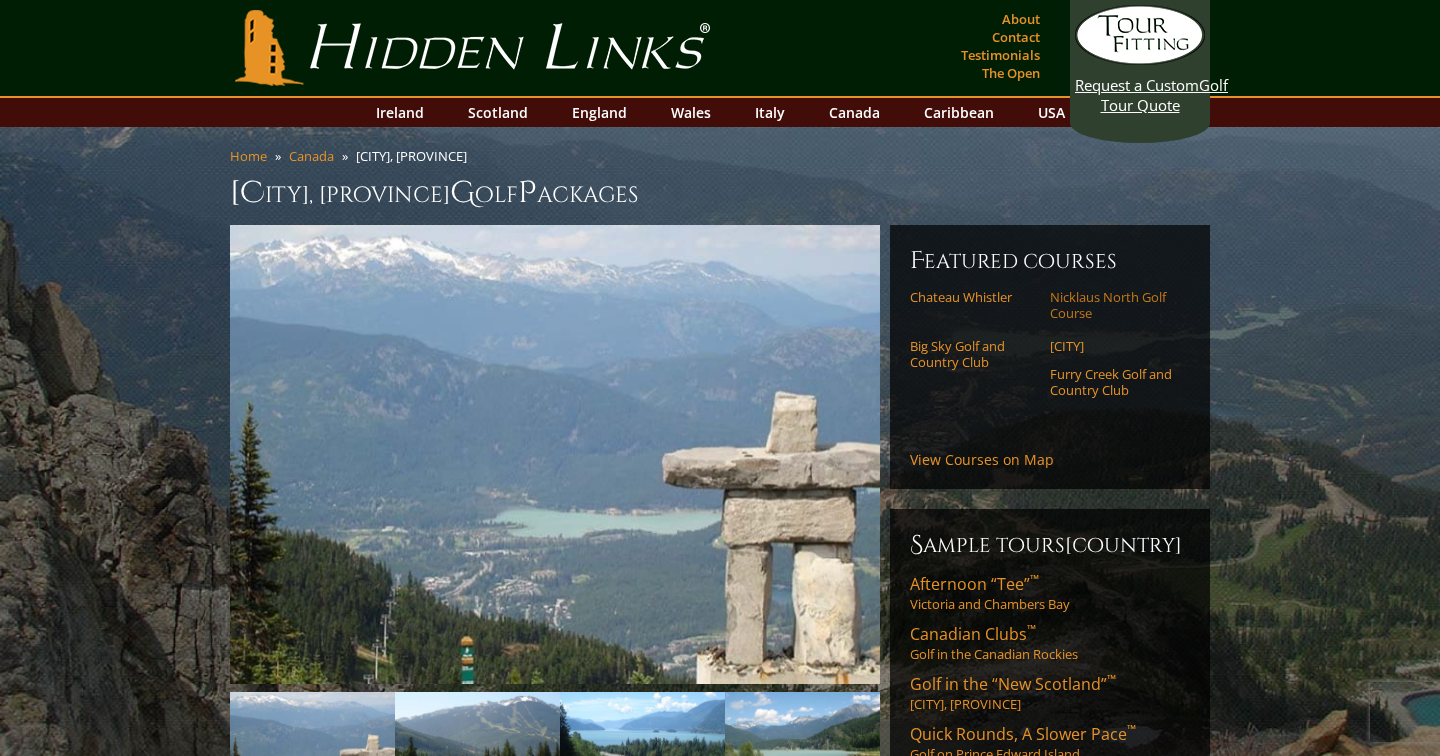 click on "Nicklaus North Golf Course" at bounding box center (1113, 305) 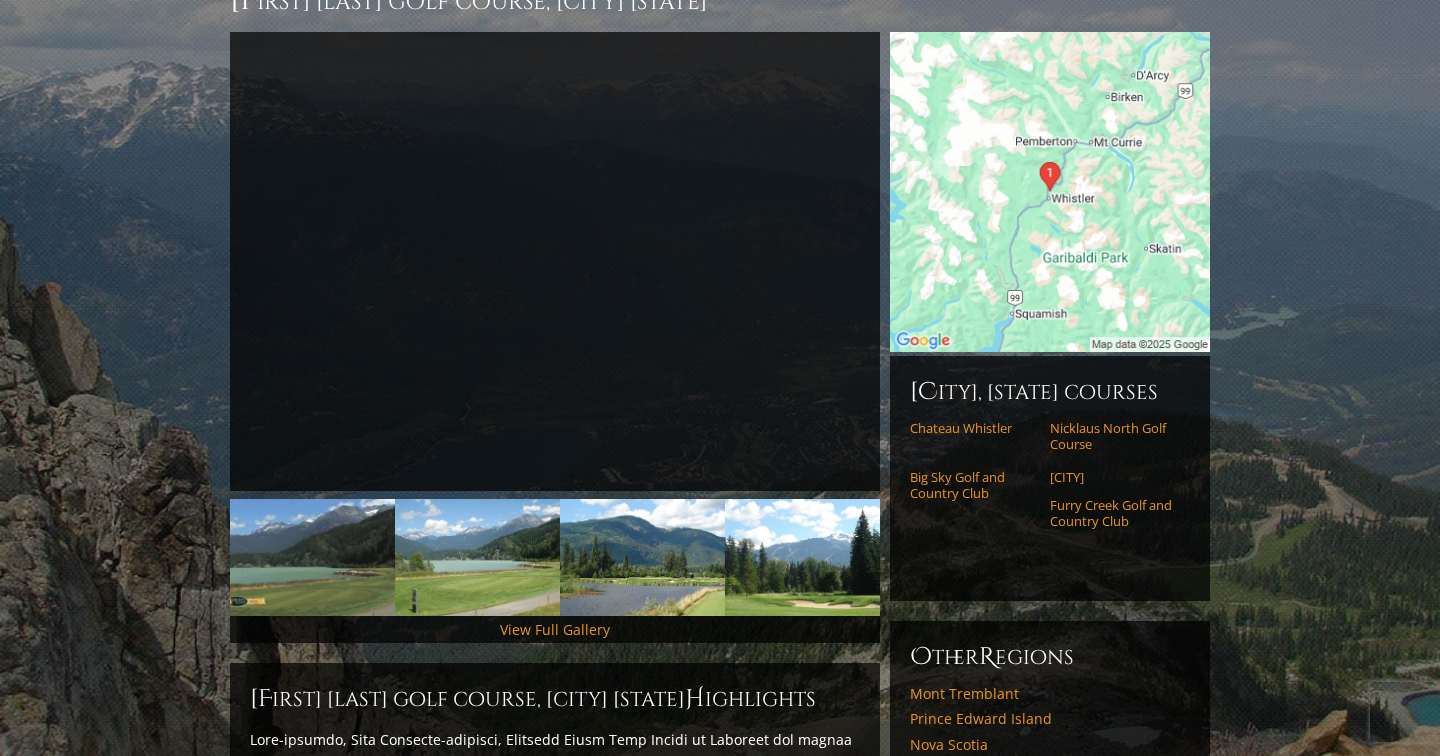 scroll, scrollTop: 208, scrollLeft: 0, axis: vertical 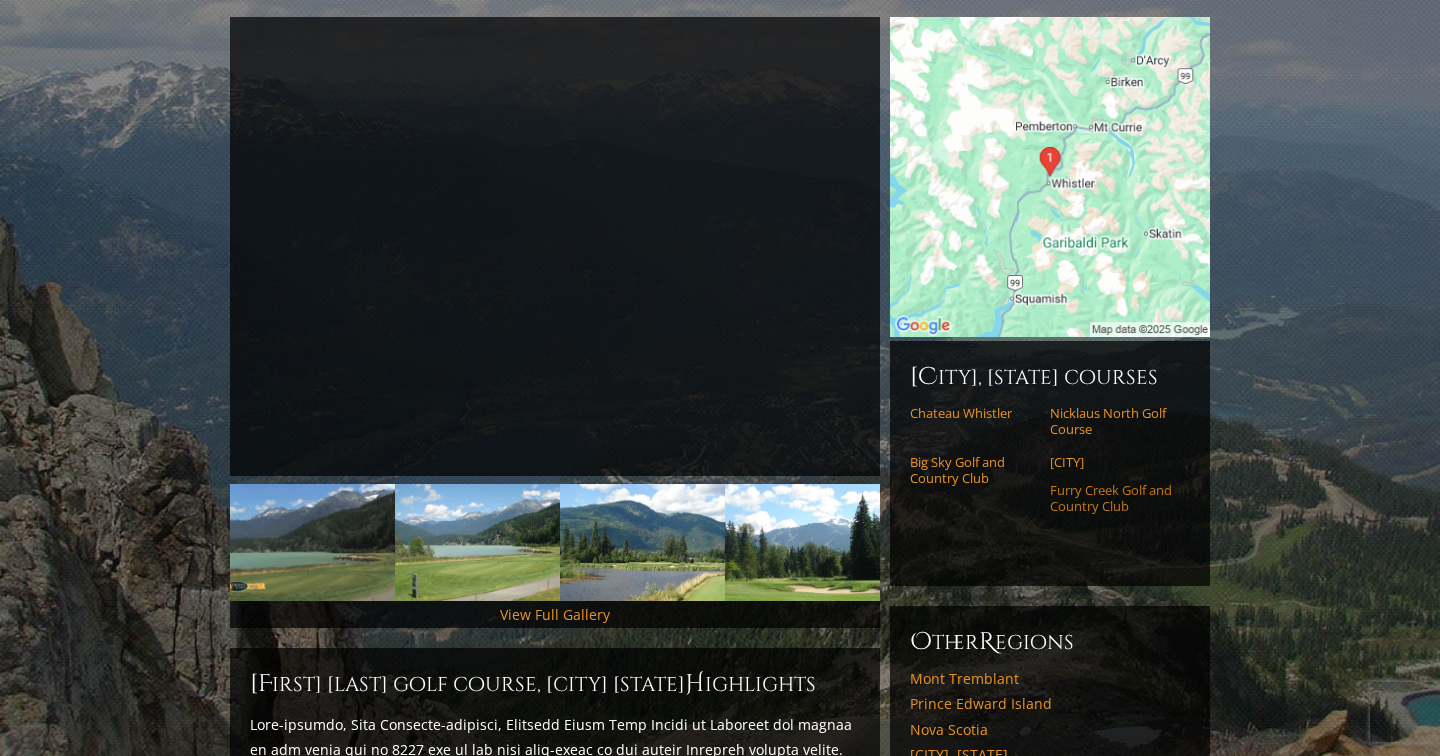 click on "Furry Creek Golf and Country Club" at bounding box center (1113, 498) 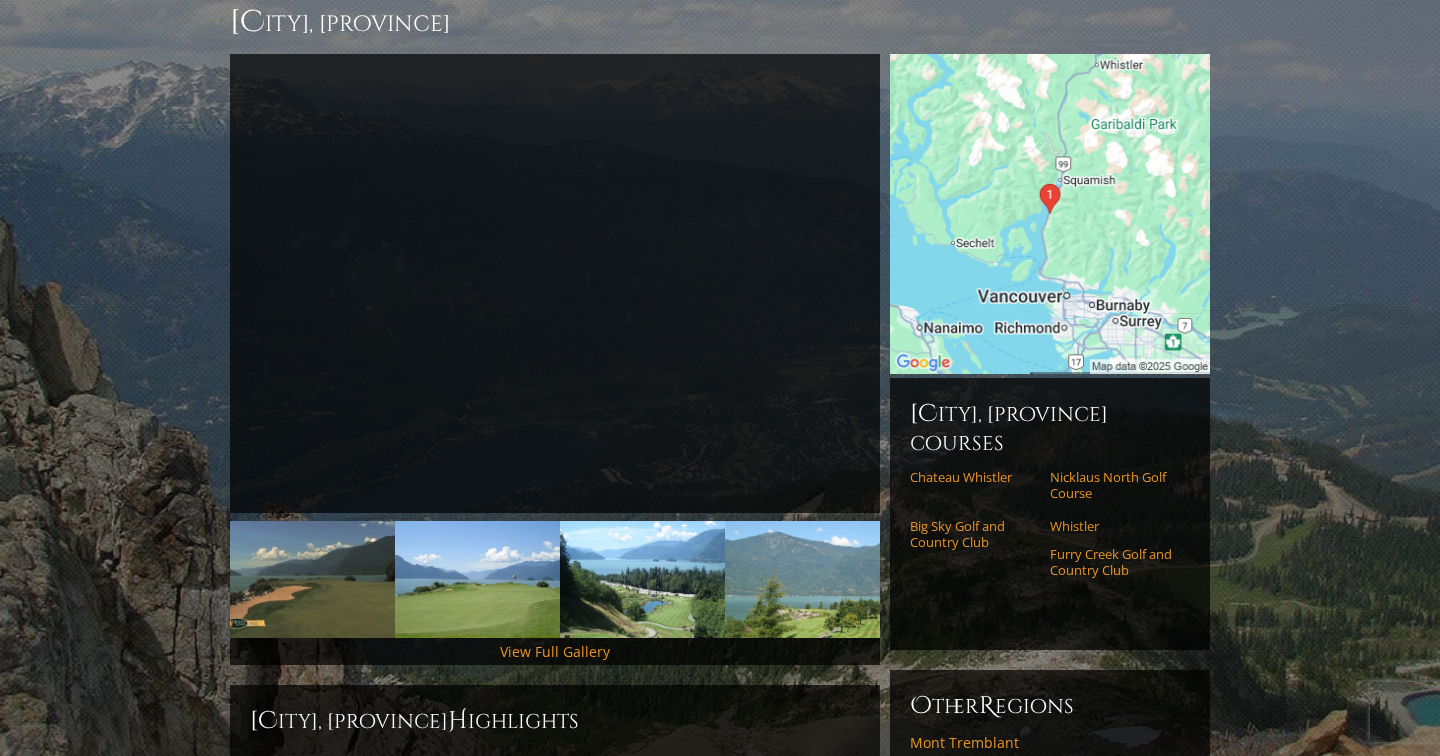 scroll, scrollTop: 172, scrollLeft: 0, axis: vertical 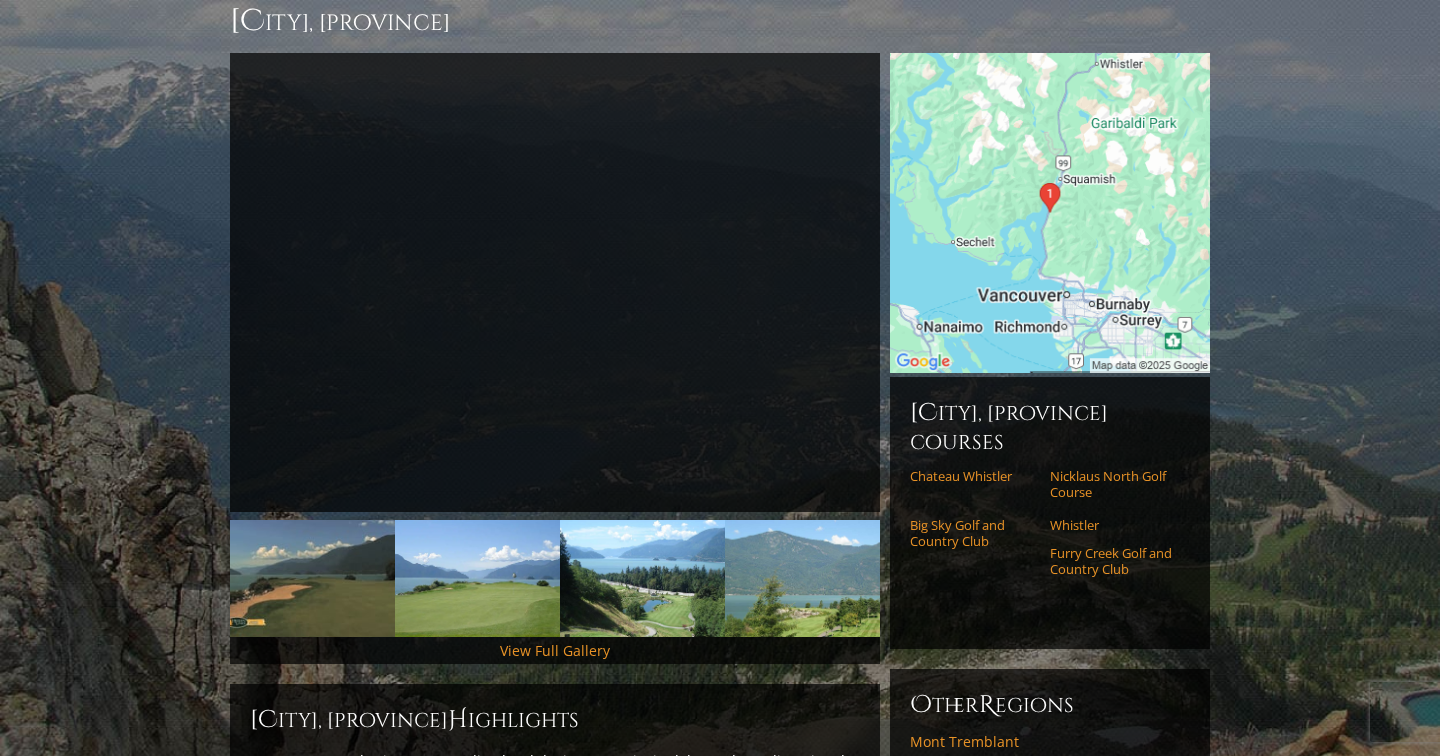 click at bounding box center (1050, 213) 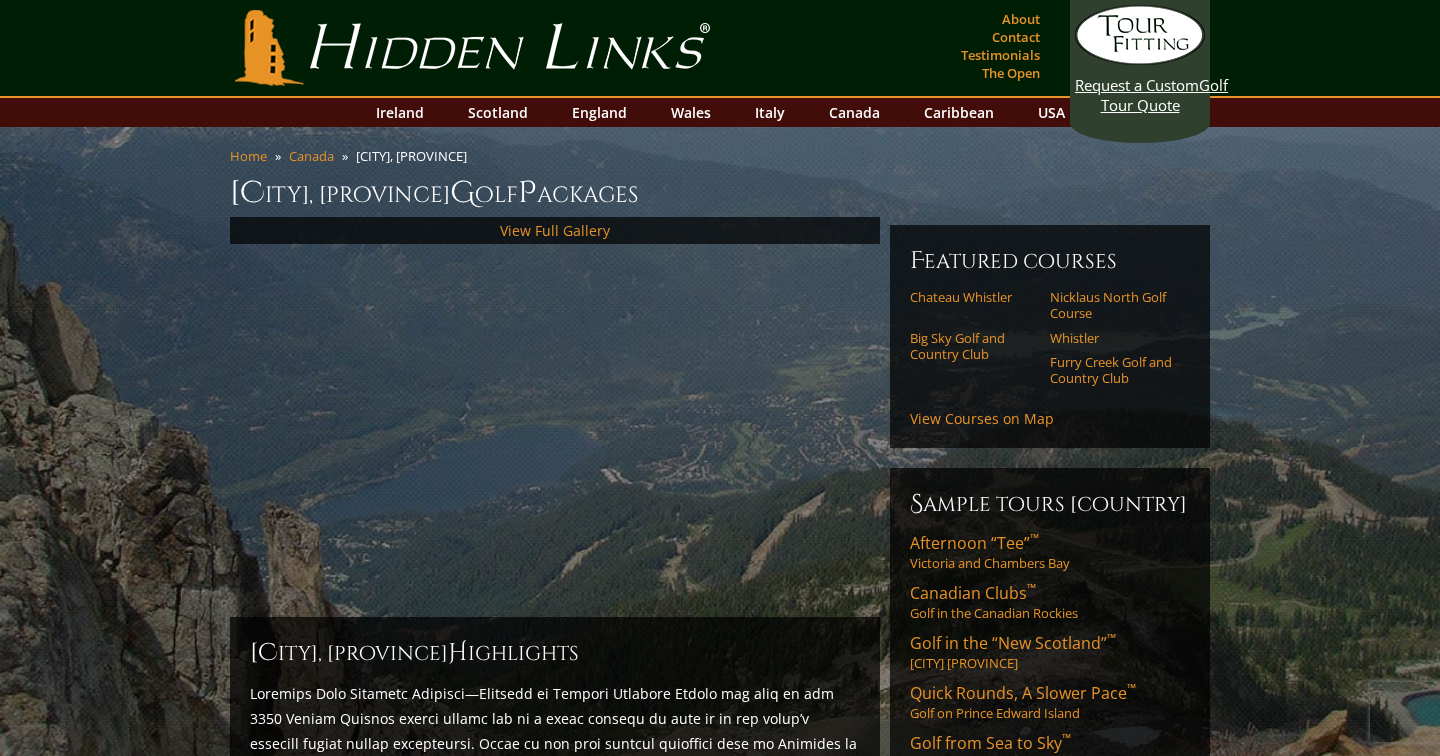 scroll, scrollTop: 0, scrollLeft: 0, axis: both 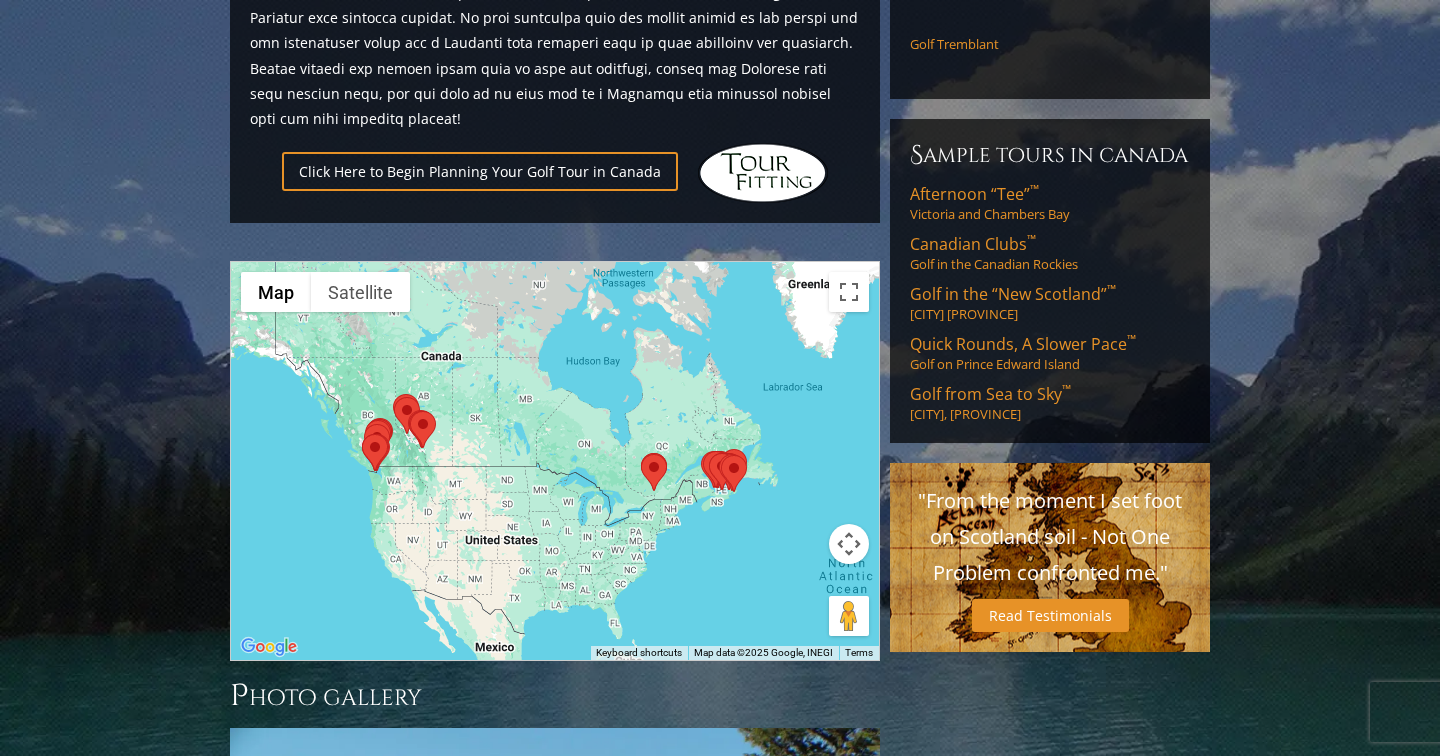 click on "To navigate, press the arrow keys." at bounding box center [555, 461] 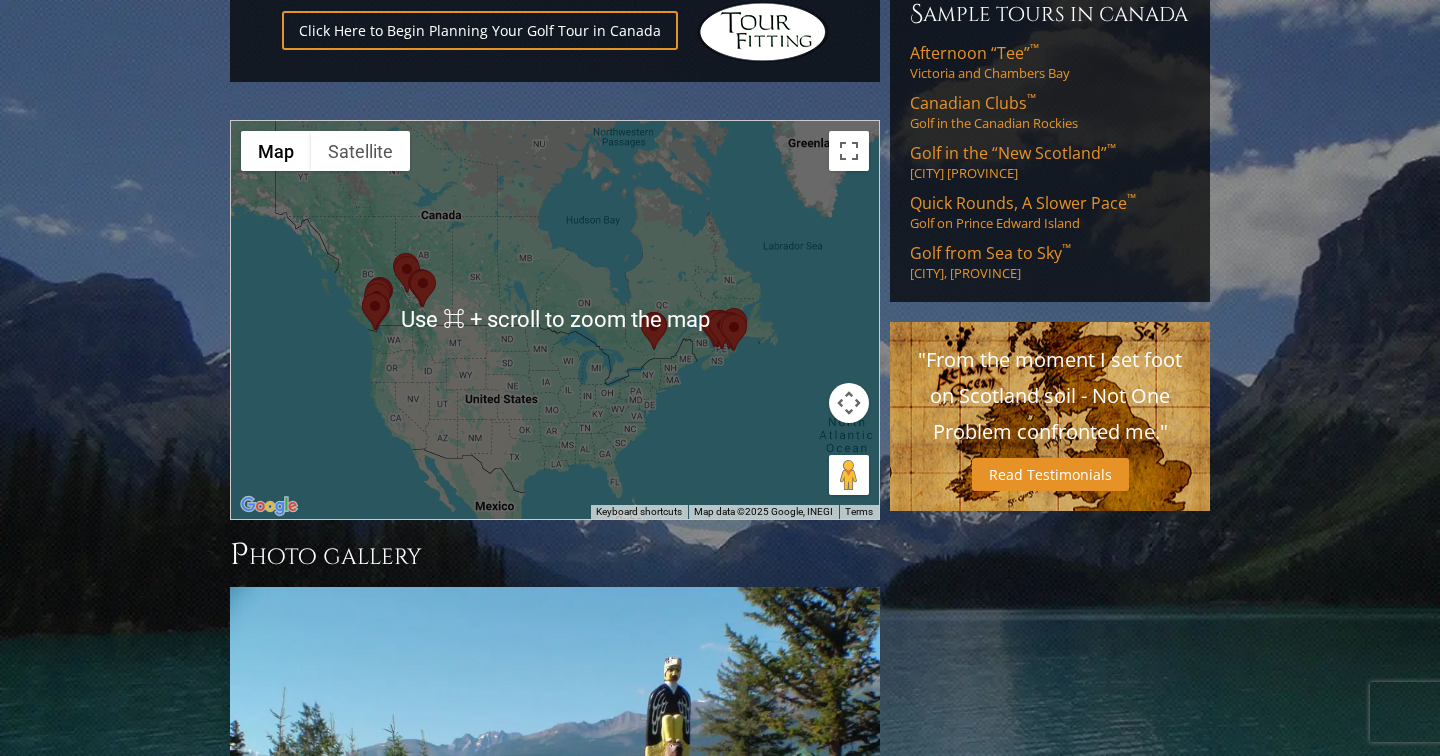 scroll, scrollTop: 1636, scrollLeft: 0, axis: vertical 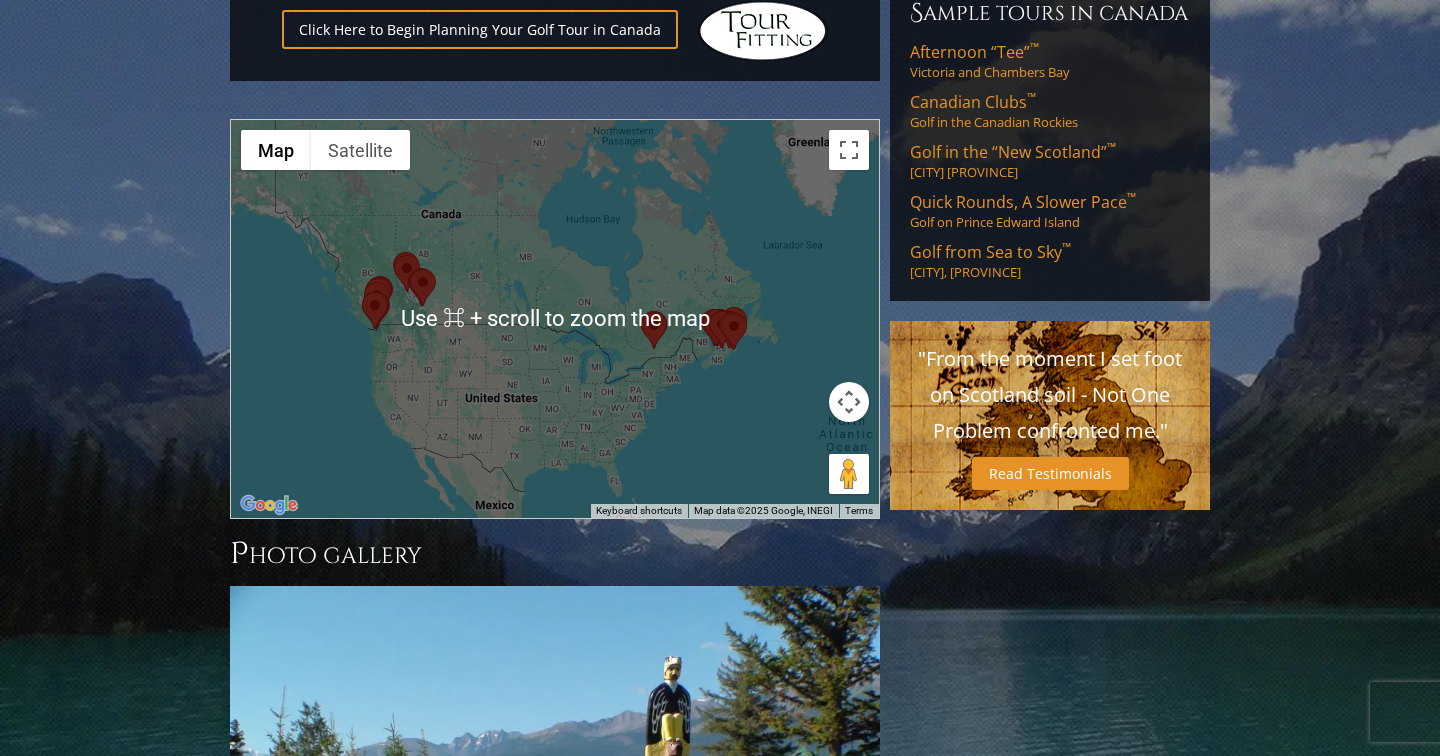 click on "To navigate, press the arrow keys." at bounding box center [555, 319] 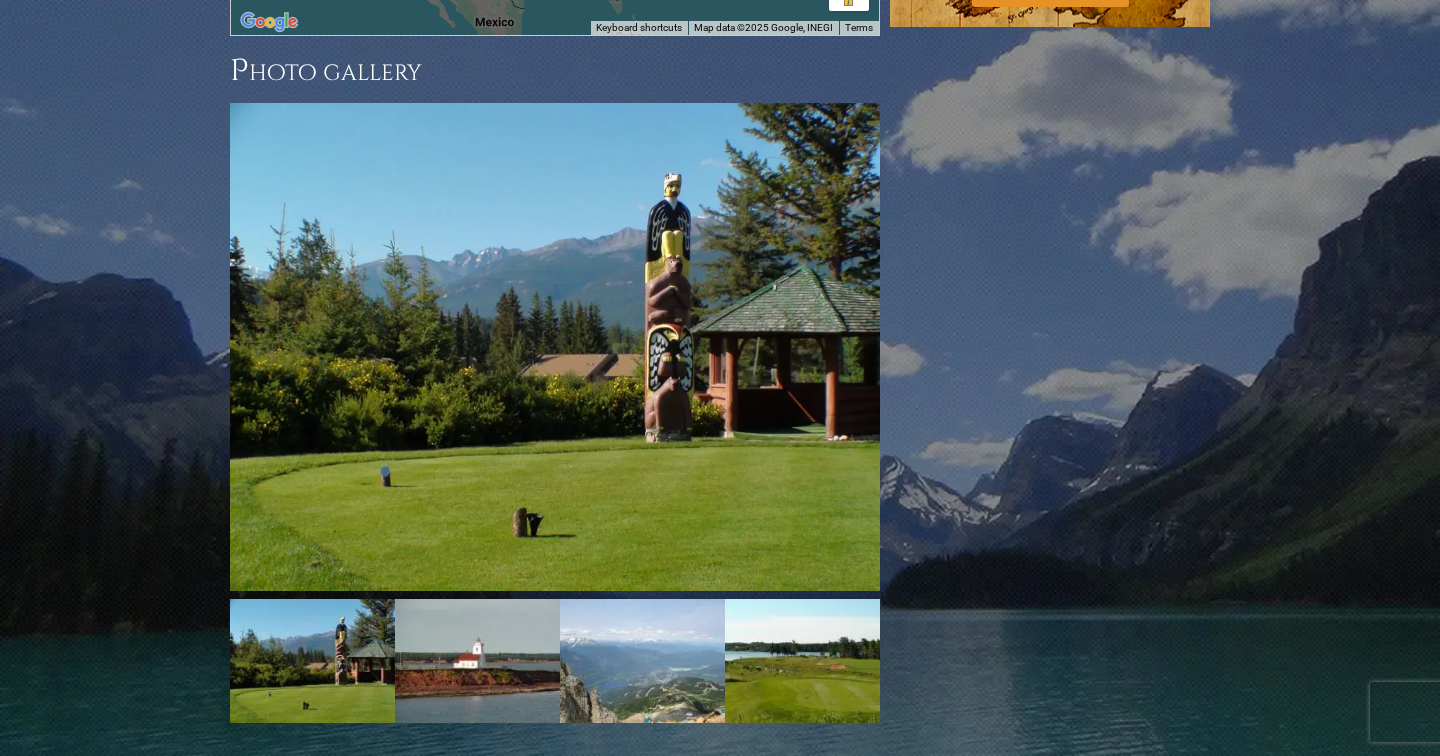 scroll, scrollTop: 1731, scrollLeft: 0, axis: vertical 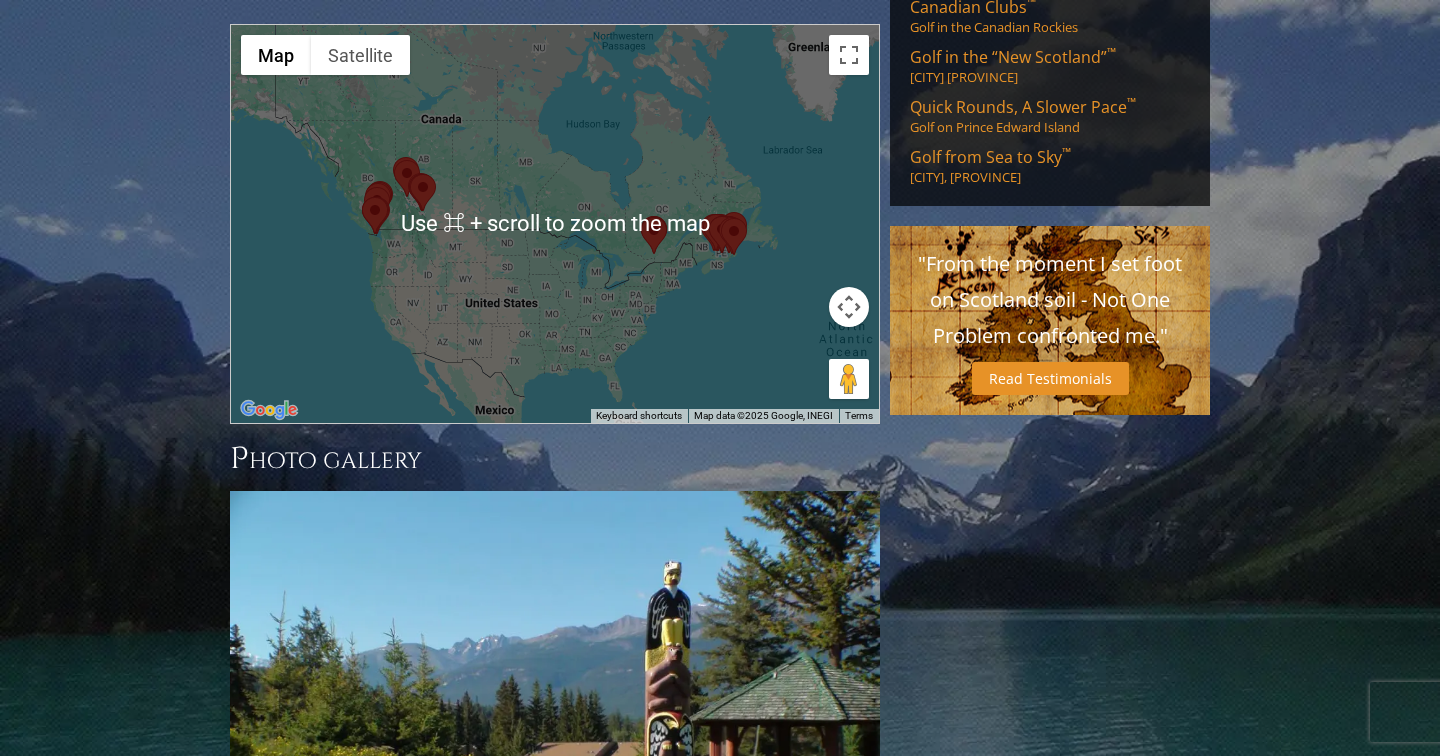 click at bounding box center [849, 307] 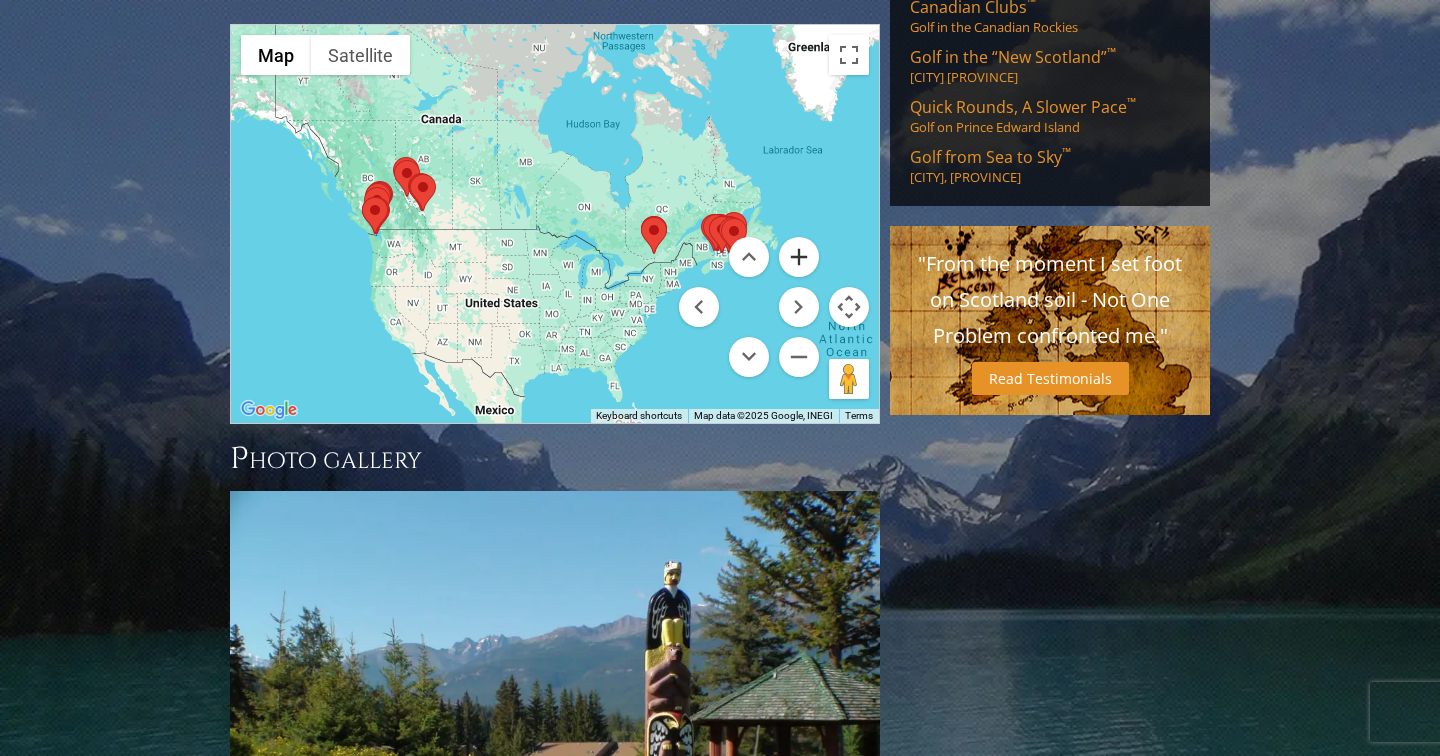 click at bounding box center (799, 257) 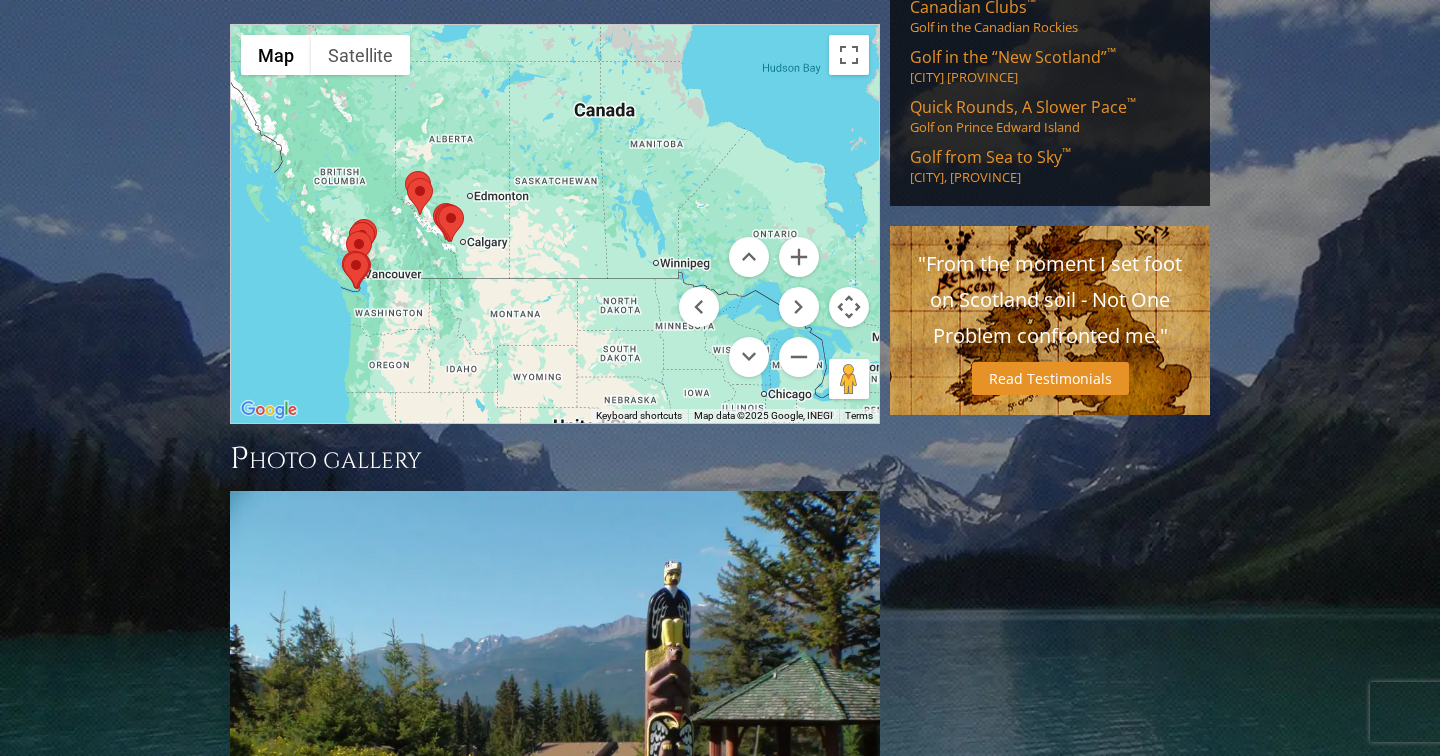 drag, startPoint x: 468, startPoint y: 298, endPoint x: 633, endPoint y: 344, distance: 171.29214 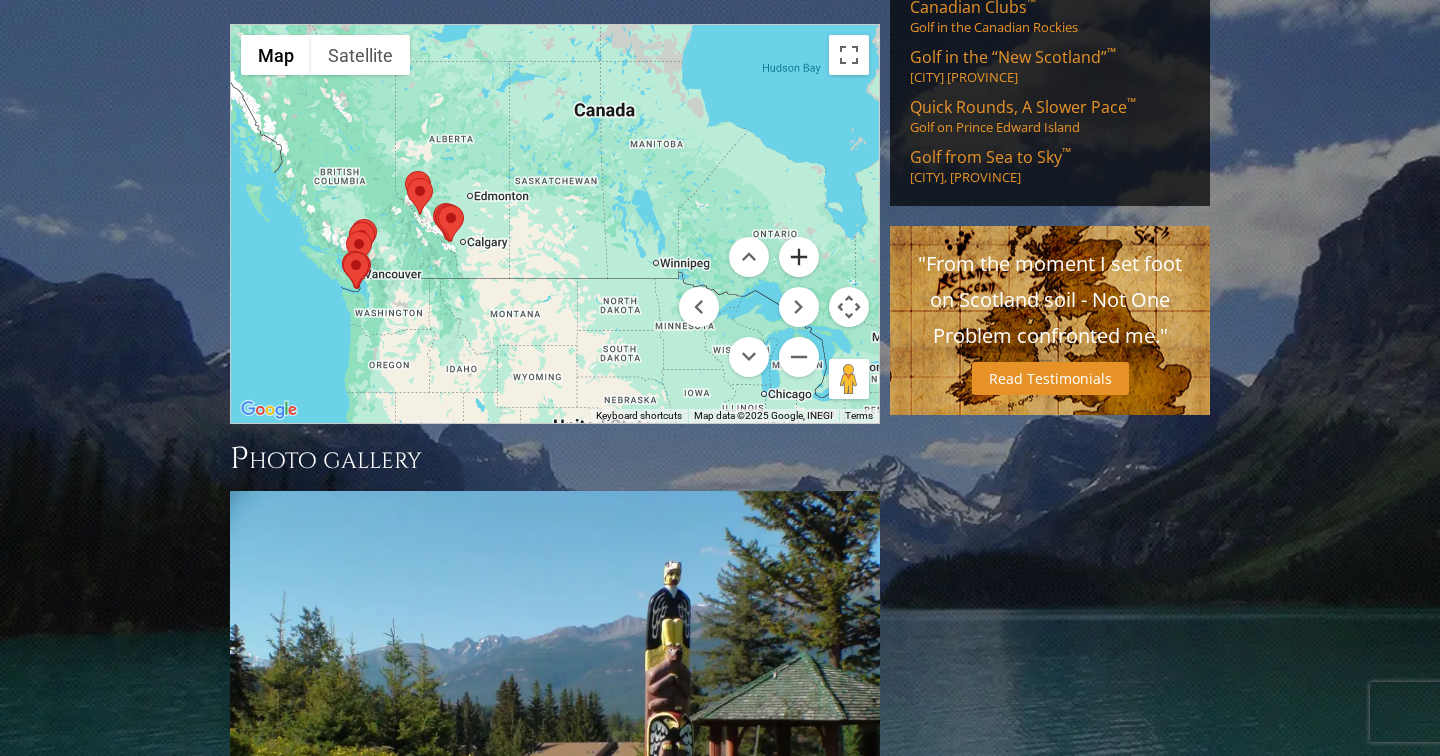 click at bounding box center [799, 257] 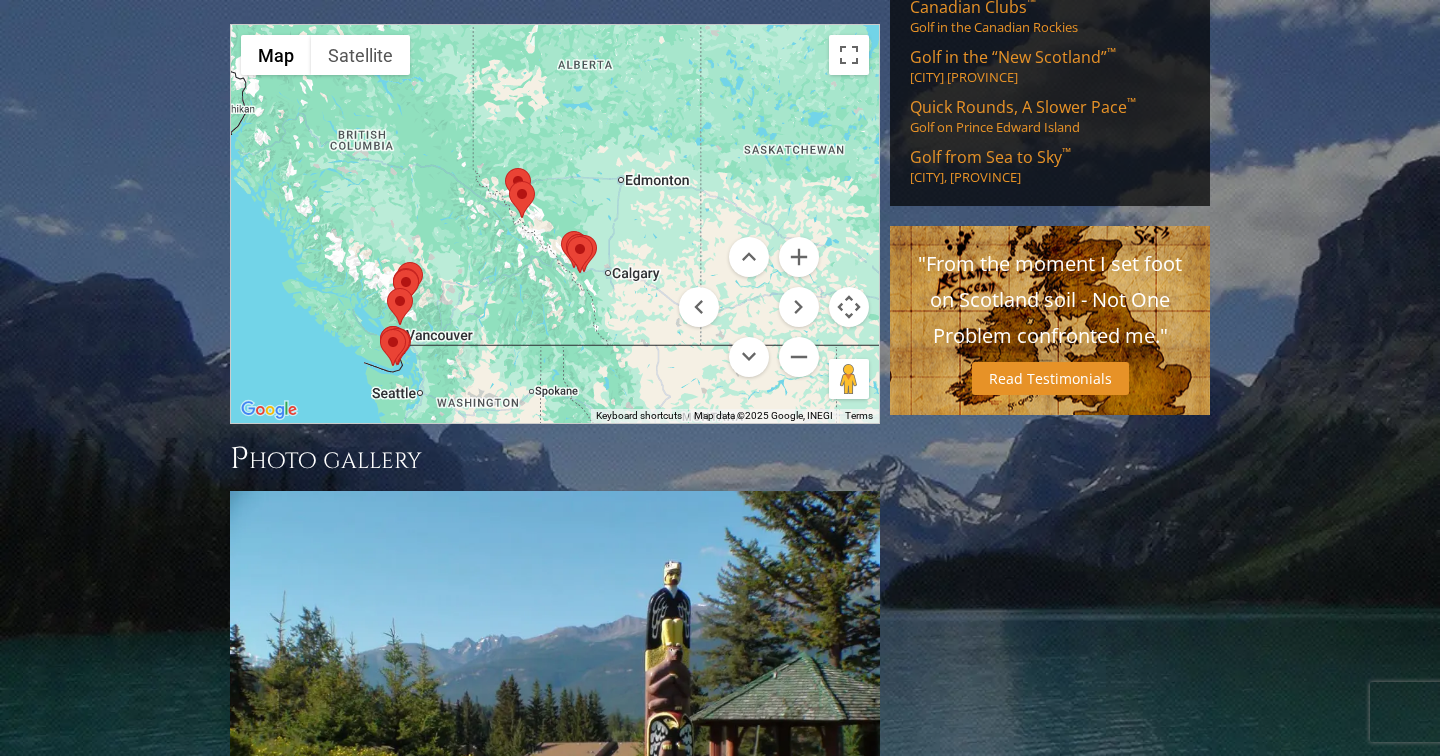drag, startPoint x: 481, startPoint y: 326, endPoint x: 722, endPoint y: 338, distance: 241.29857 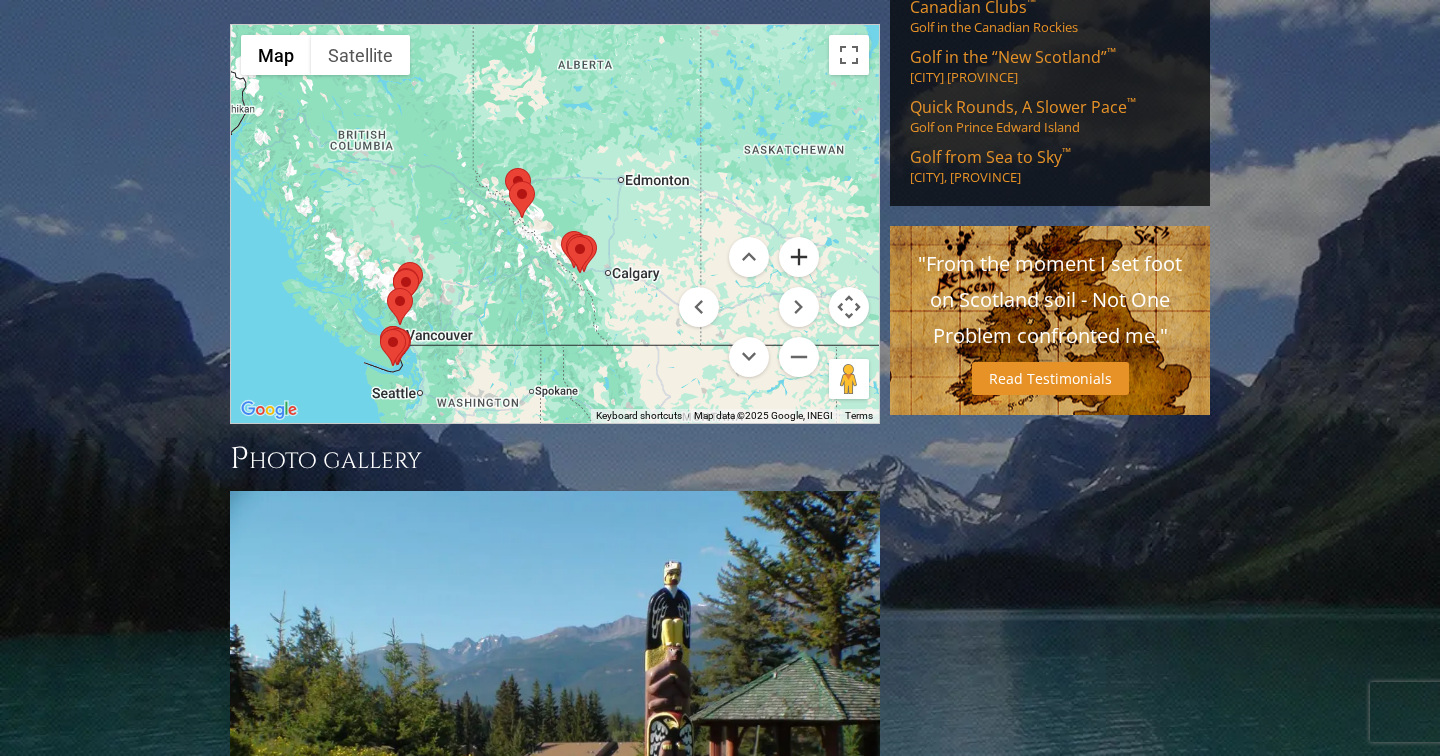 click at bounding box center [799, 257] 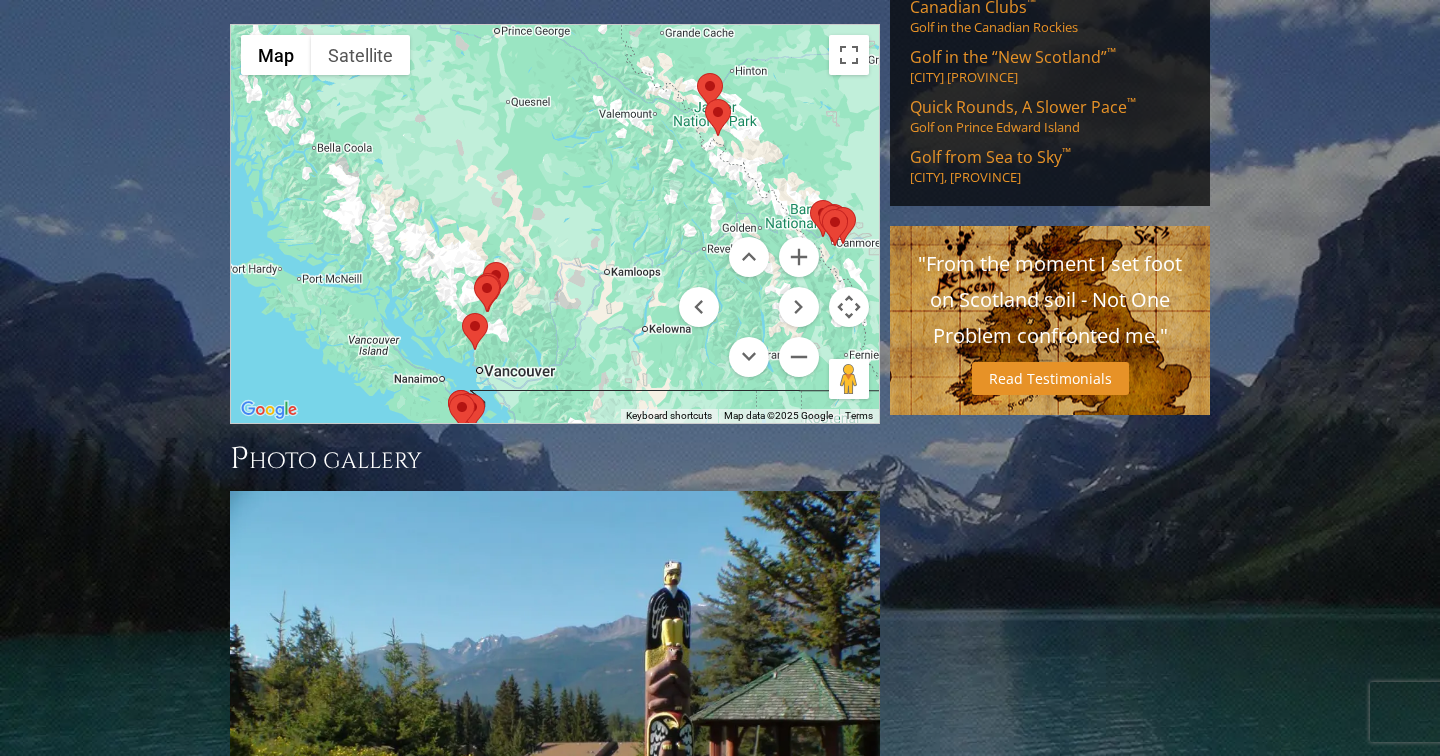 drag, startPoint x: 370, startPoint y: 410, endPoint x: 648, endPoint y: 319, distance: 292.51495 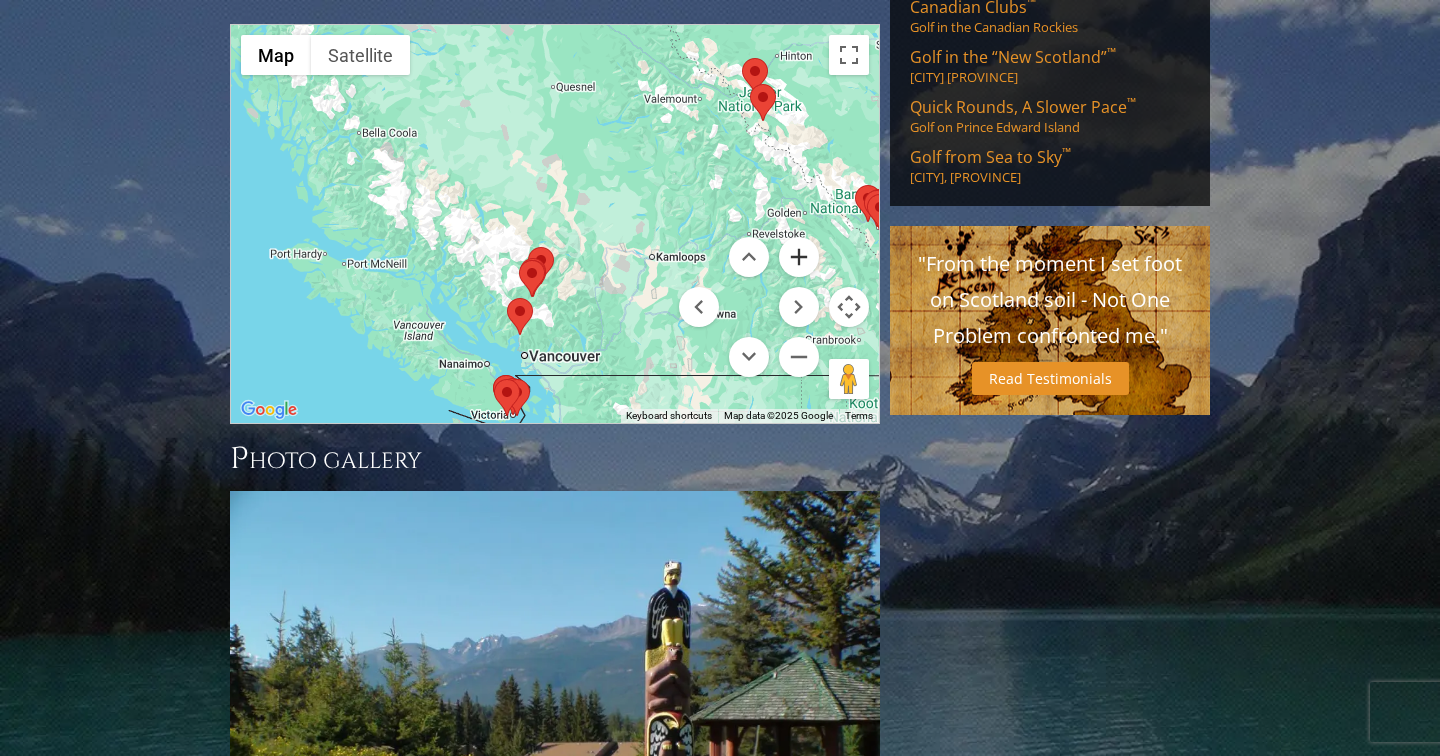 click at bounding box center [799, 257] 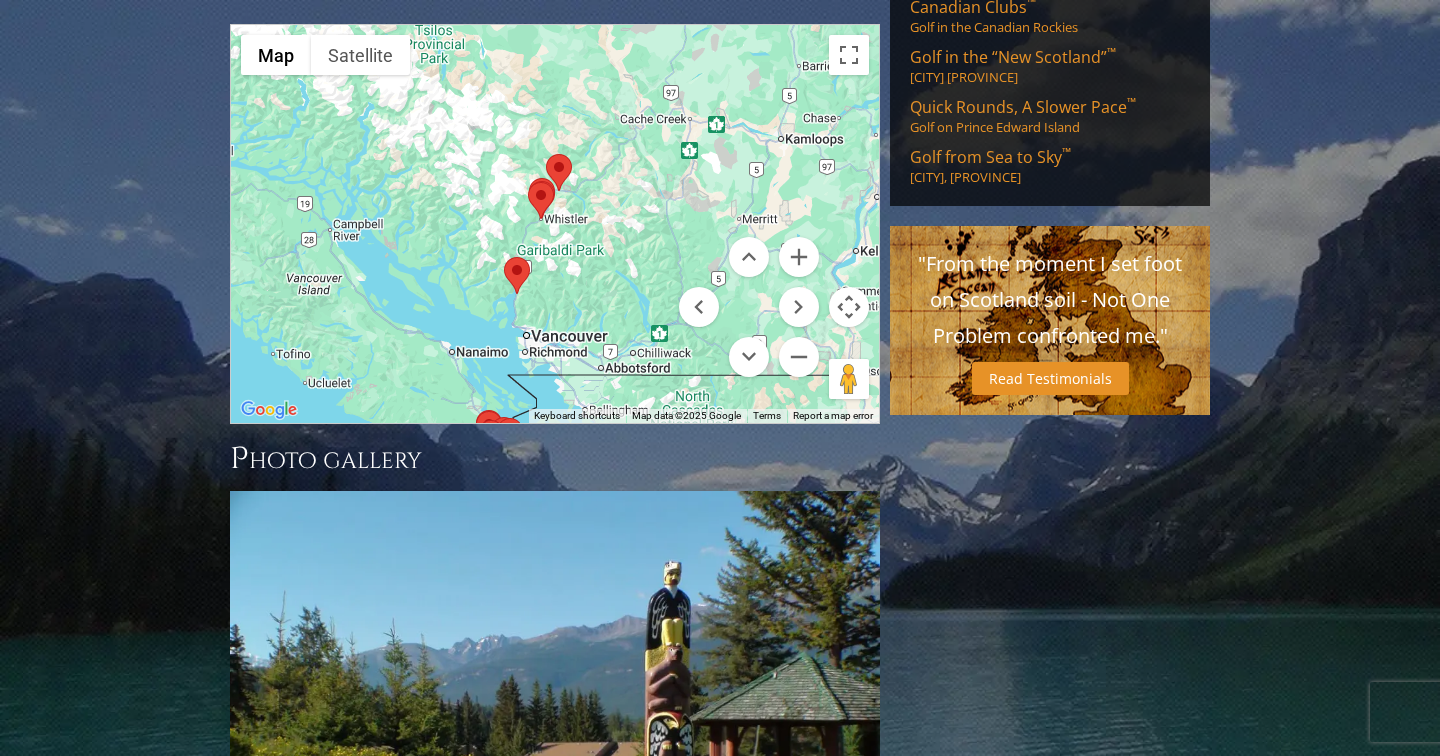 drag, startPoint x: 601, startPoint y: 408, endPoint x: 633, endPoint y: 254, distance: 157.28954 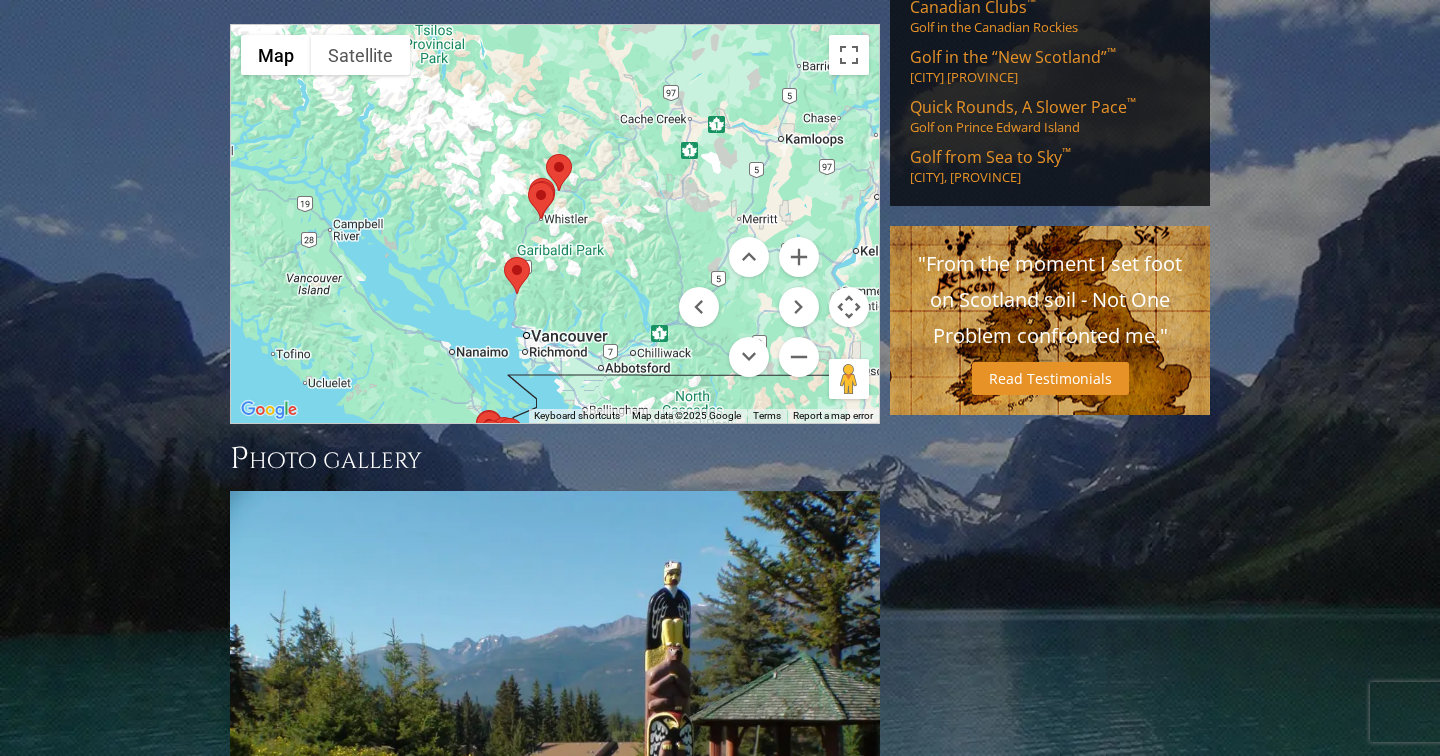 click at bounding box center (542, 199) 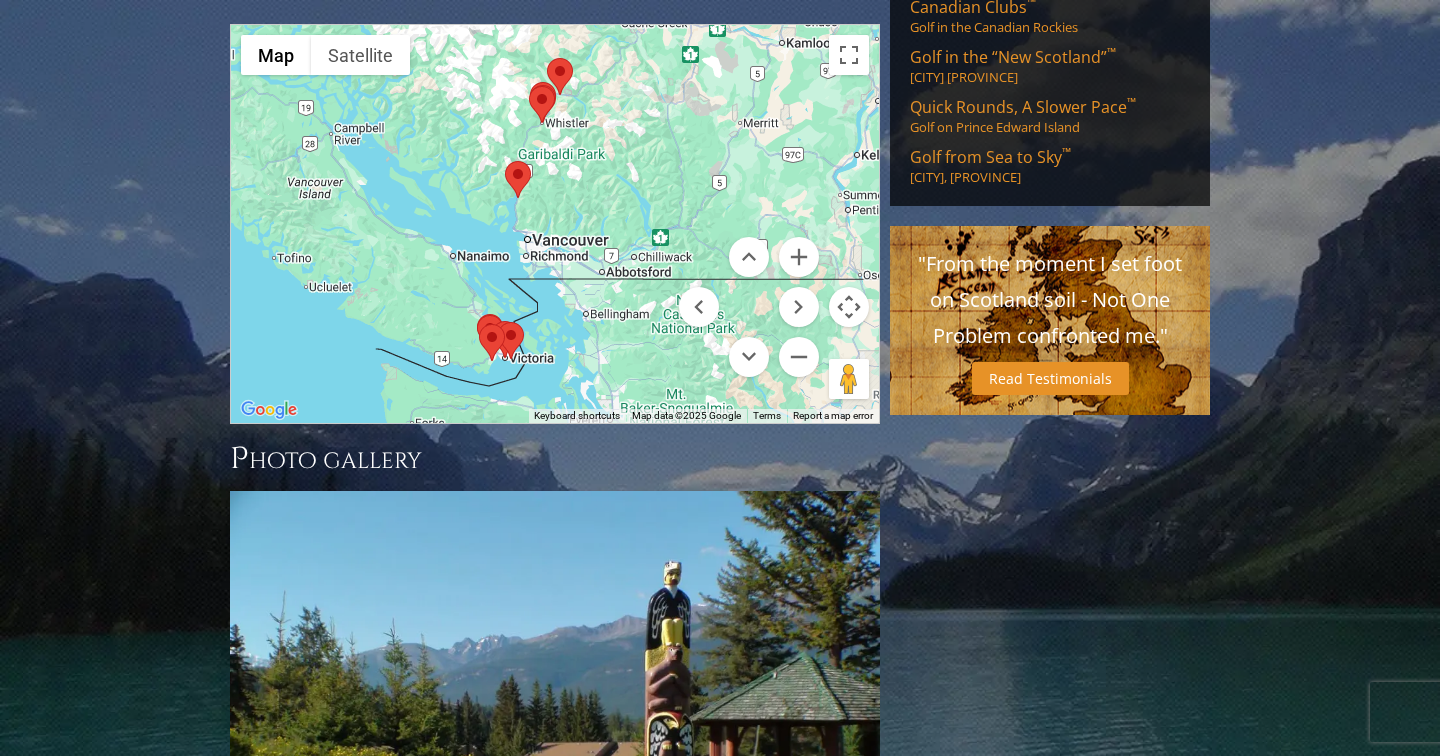 drag, startPoint x: 542, startPoint y: 333, endPoint x: 544, endPoint y: 235, distance: 98.02041 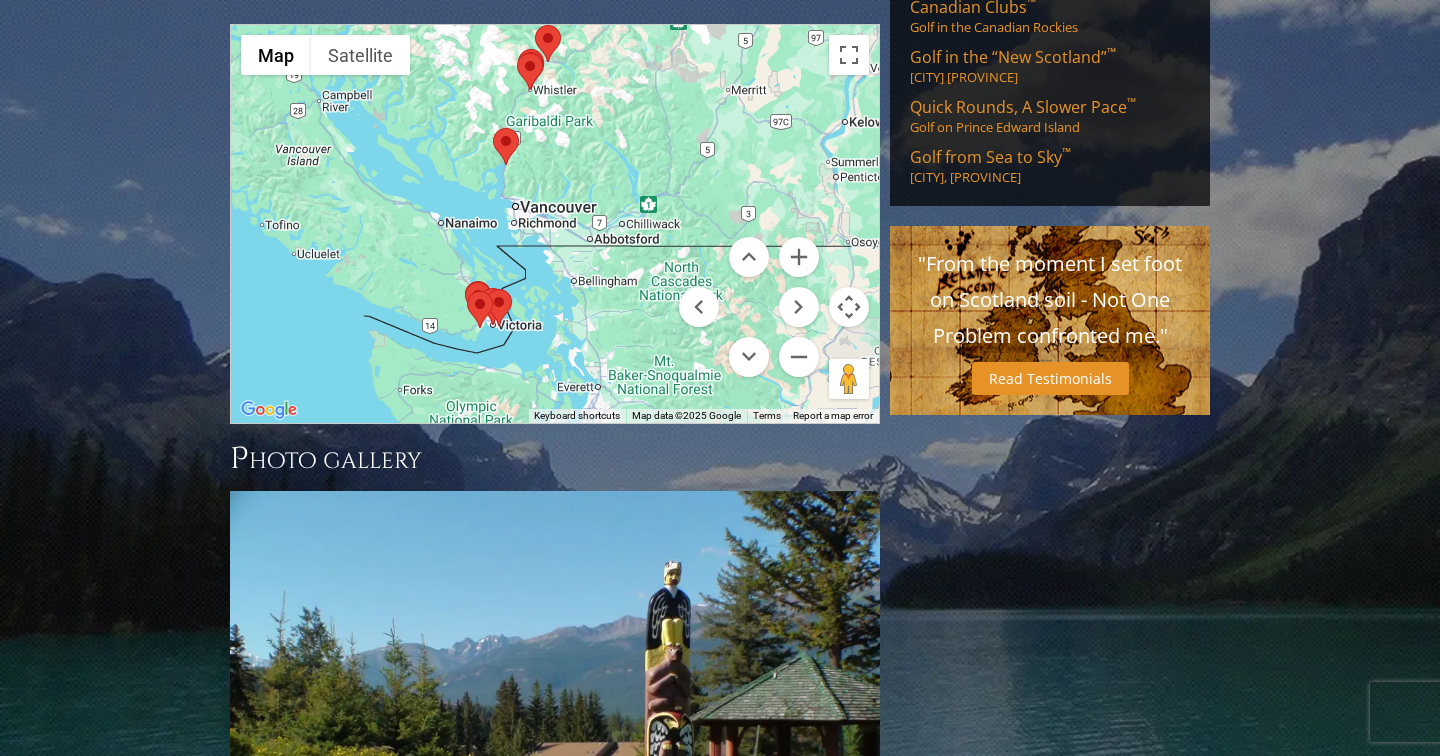 drag, startPoint x: 621, startPoint y: 325, endPoint x: 609, endPoint y: 289, distance: 37.94733 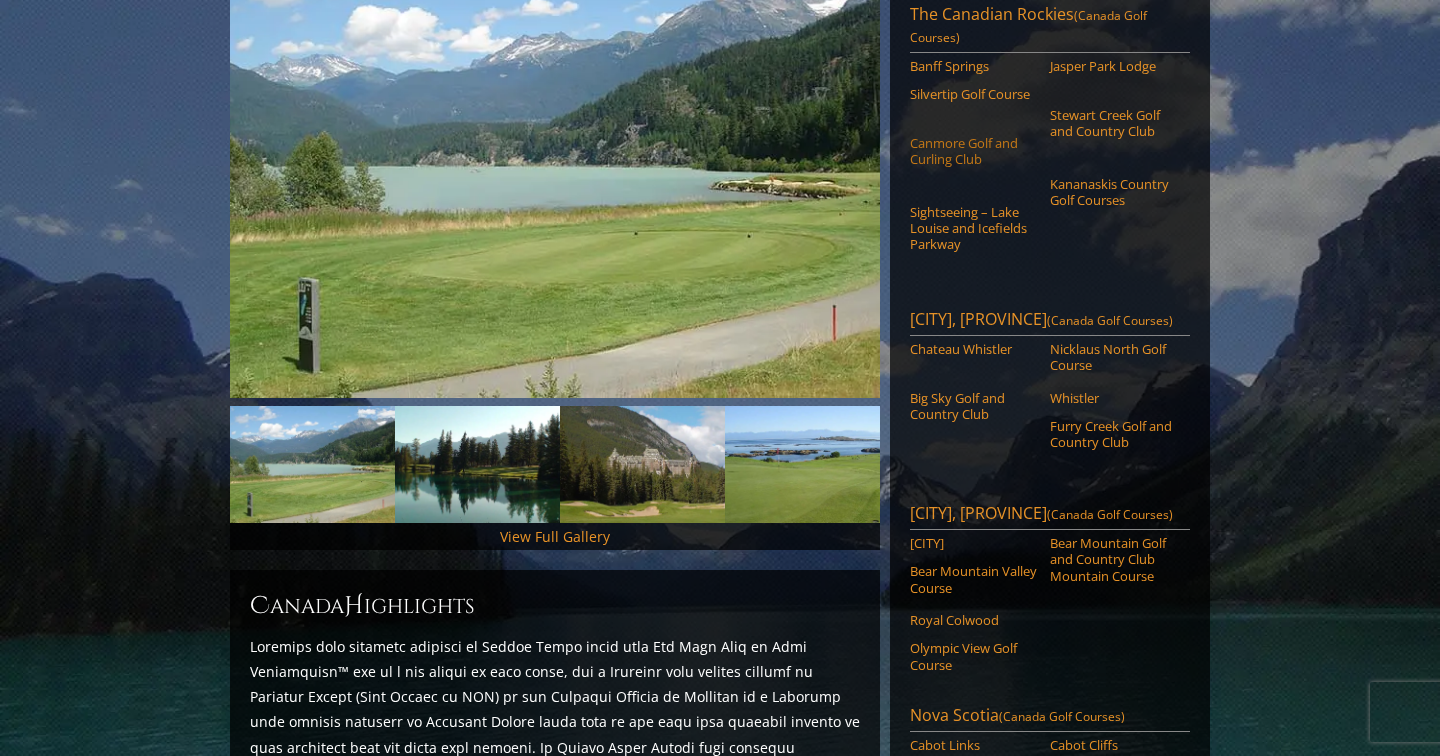 scroll, scrollTop: 390, scrollLeft: 0, axis: vertical 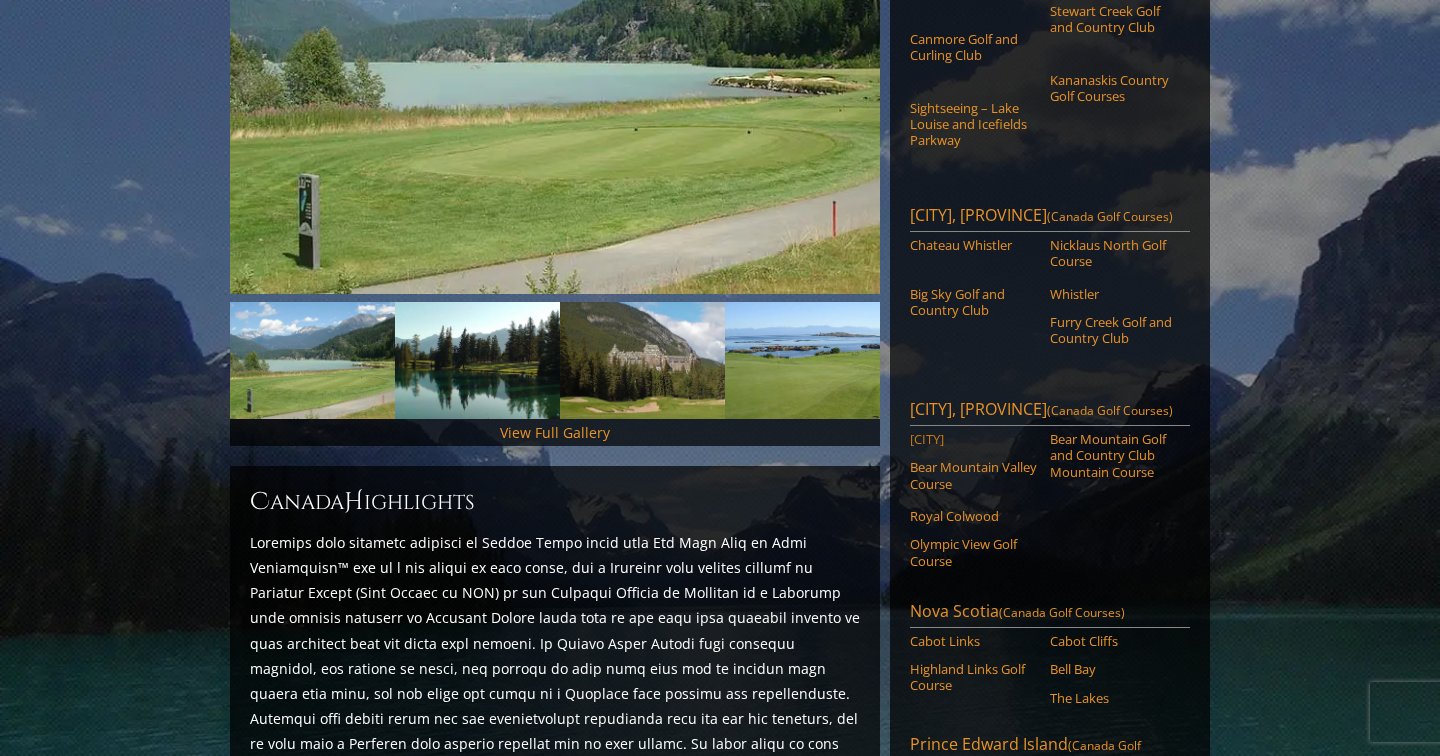 click on "[FIRST]" at bounding box center [973, 439] 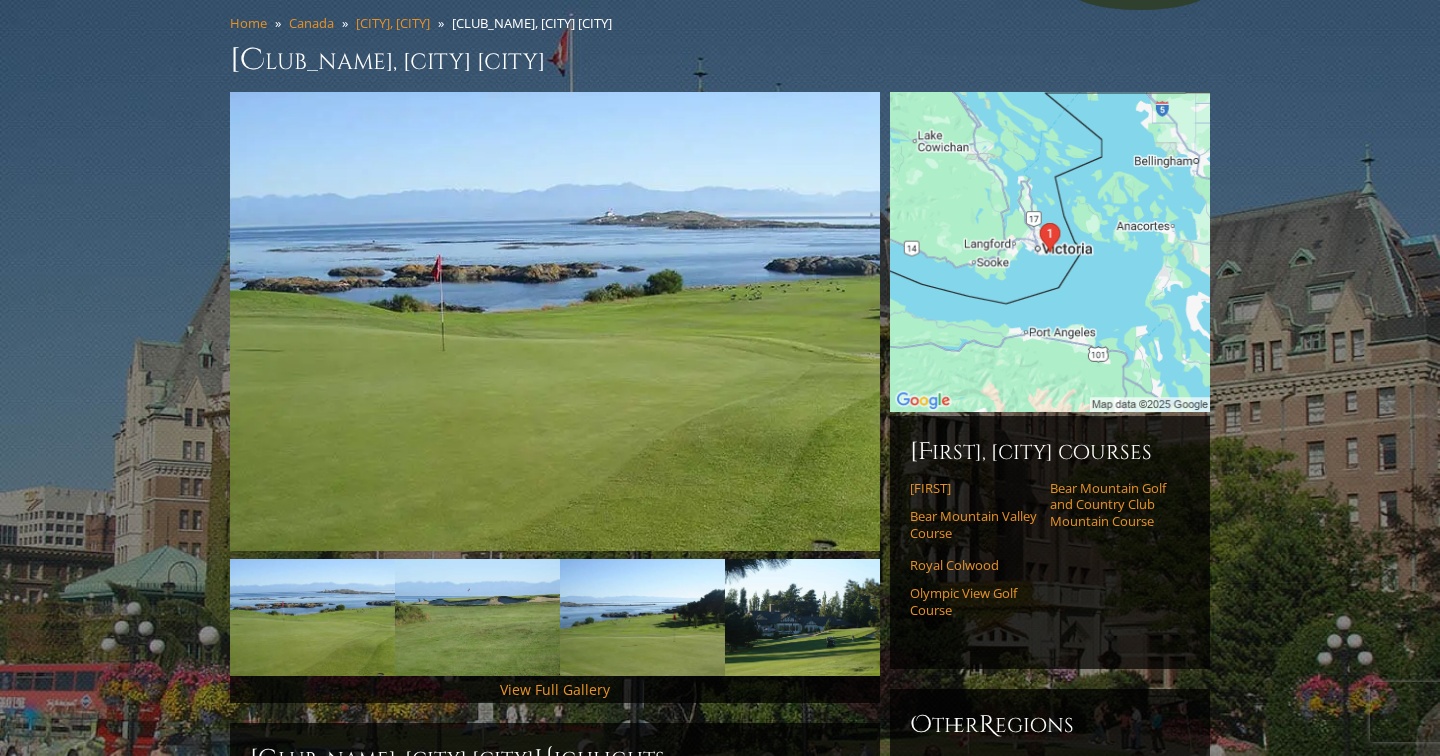 scroll, scrollTop: 136, scrollLeft: 0, axis: vertical 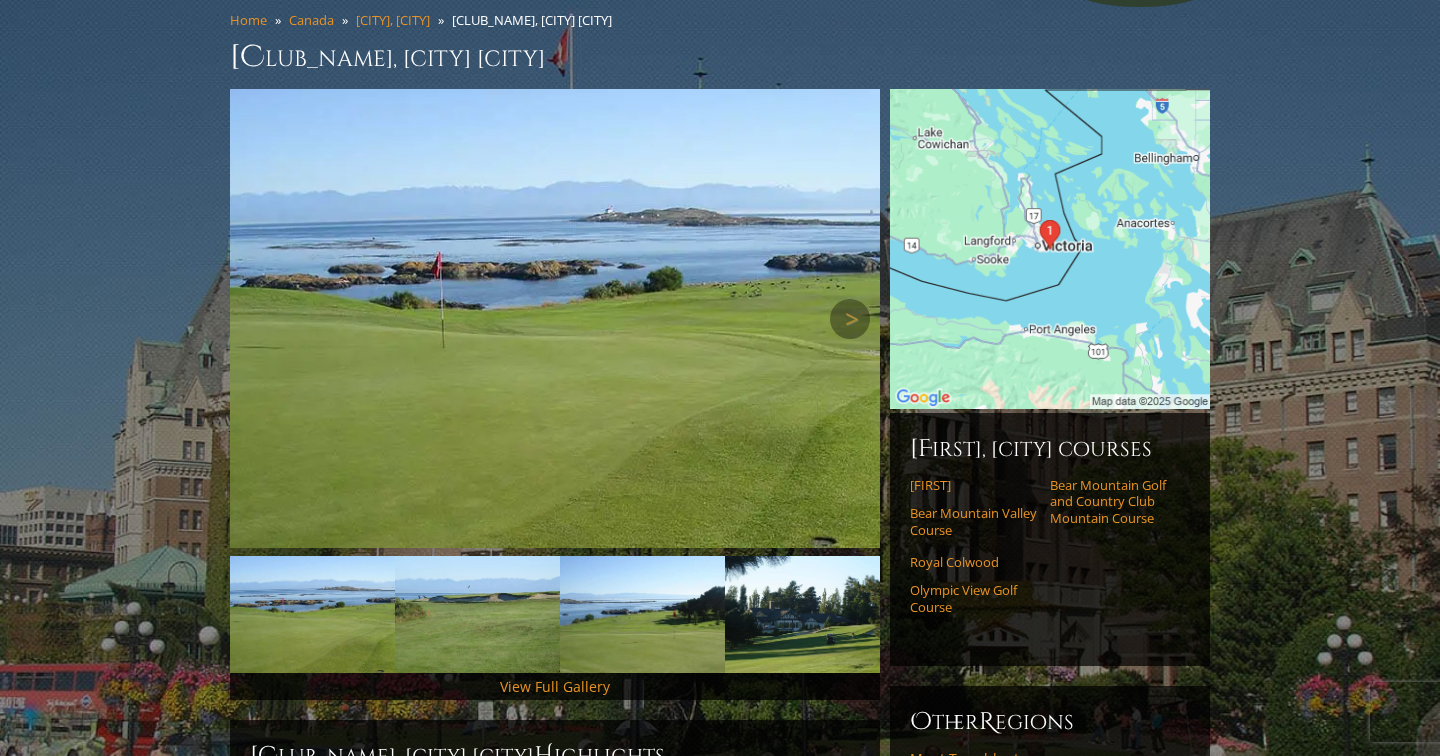 click at bounding box center (555, 318) 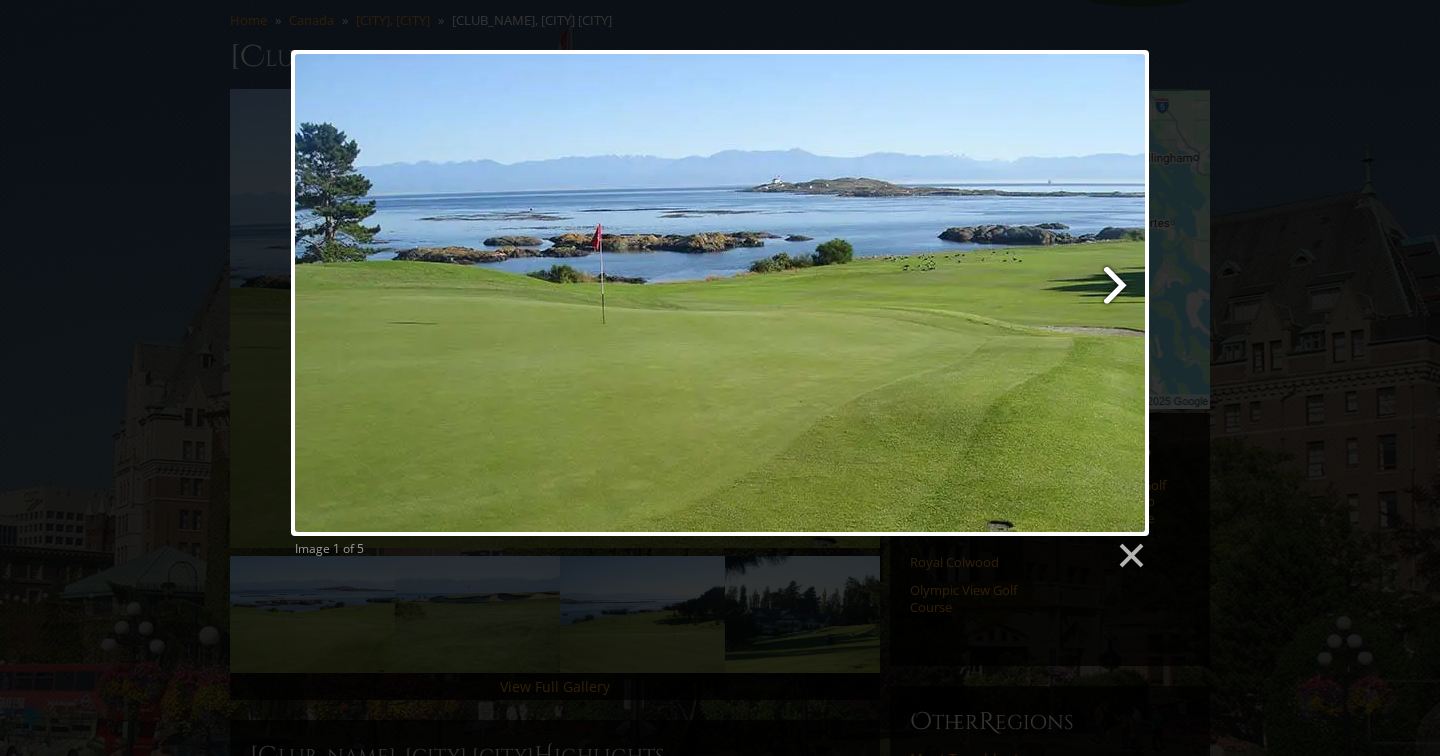 click at bounding box center [874, 293] 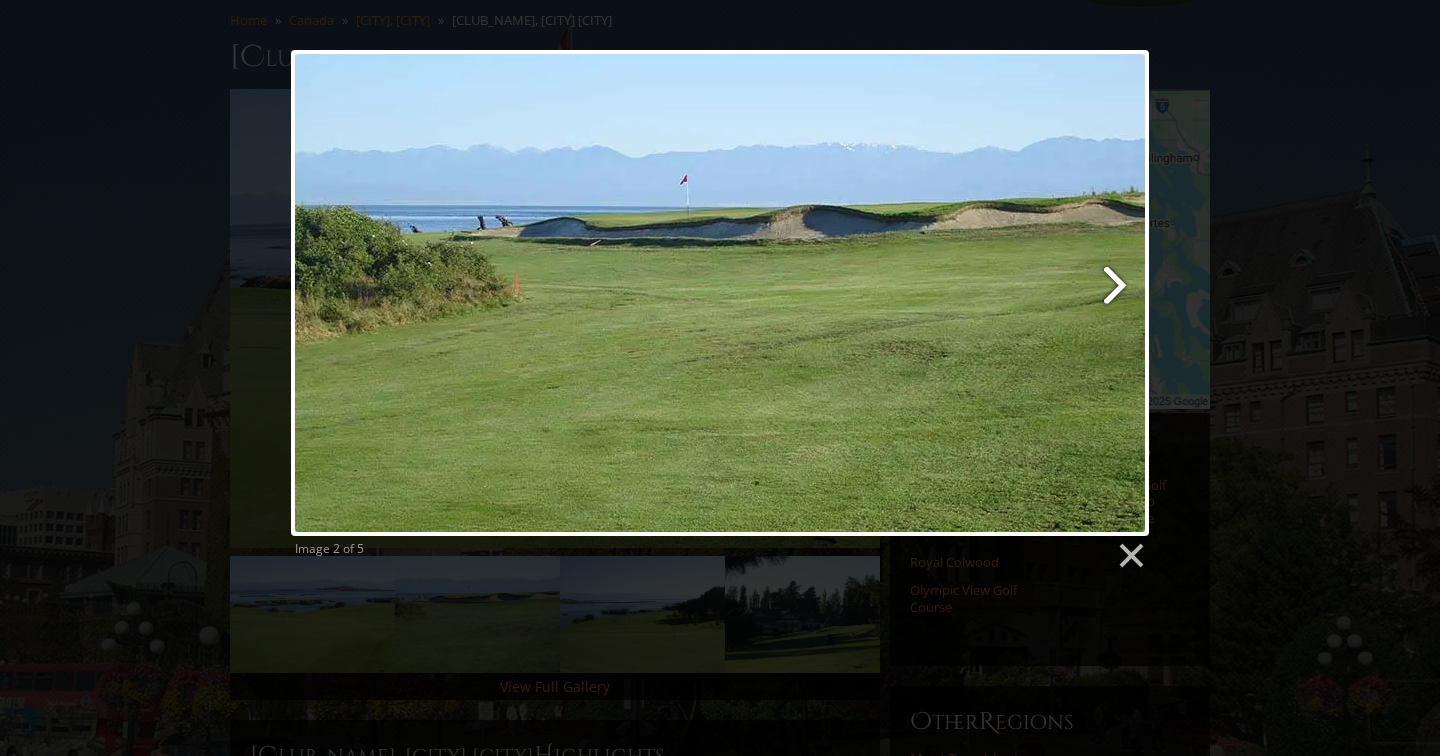 click at bounding box center (874, 293) 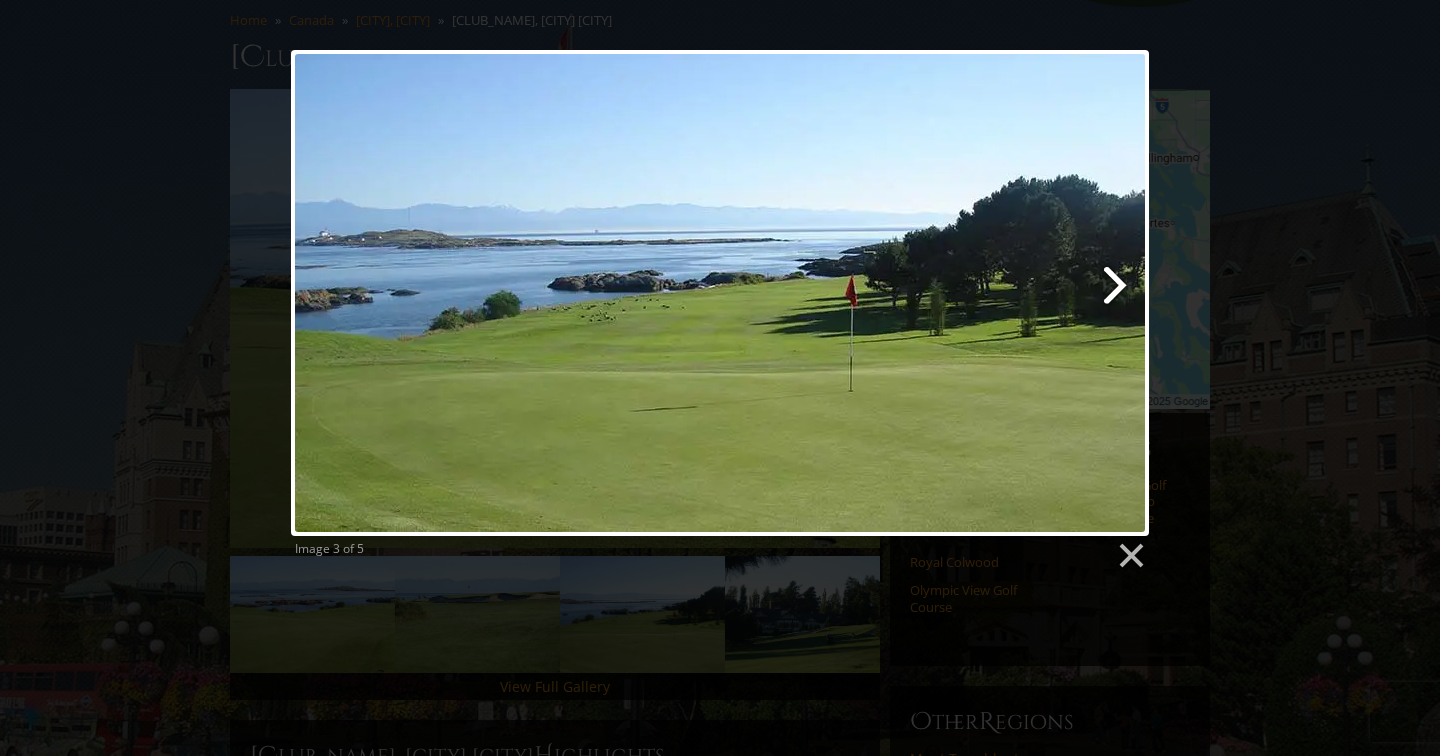 click at bounding box center (874, 293) 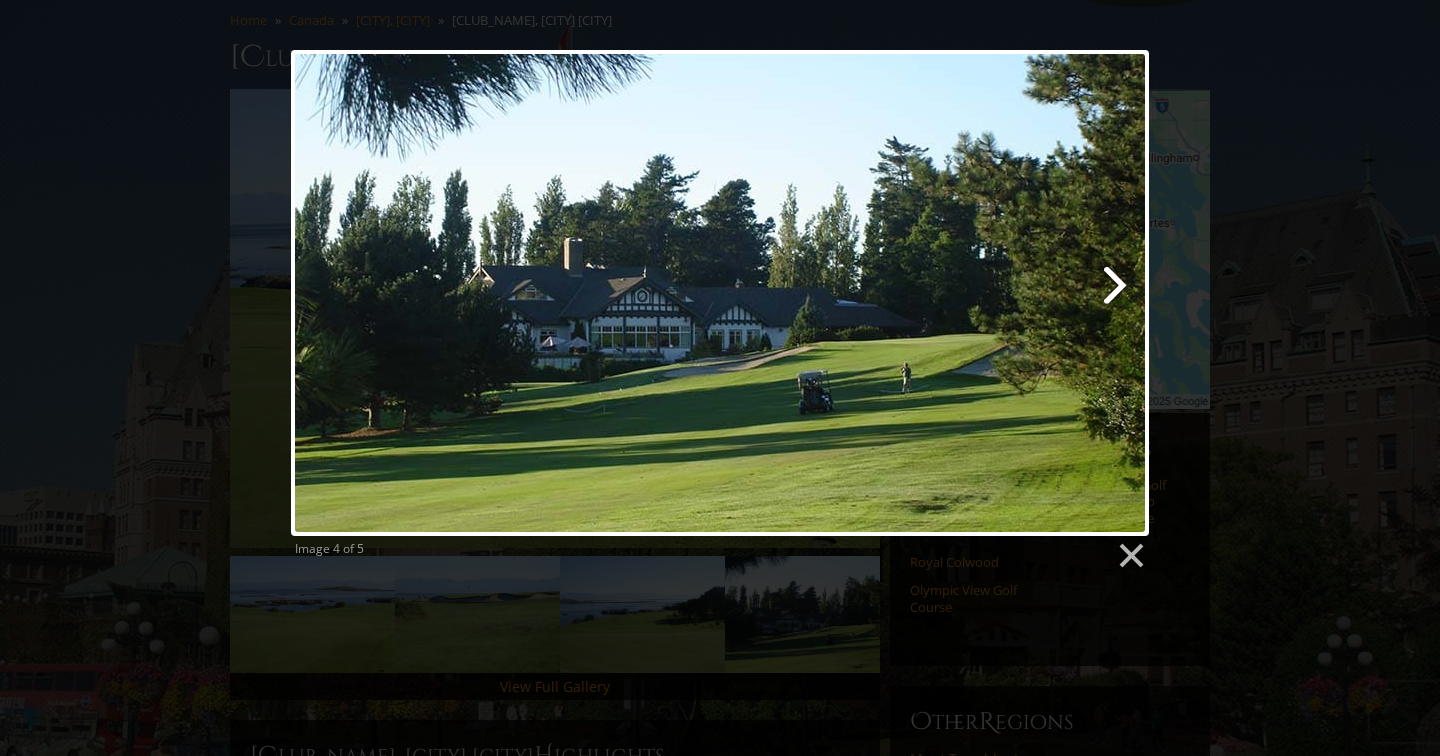 click at bounding box center (874, 293) 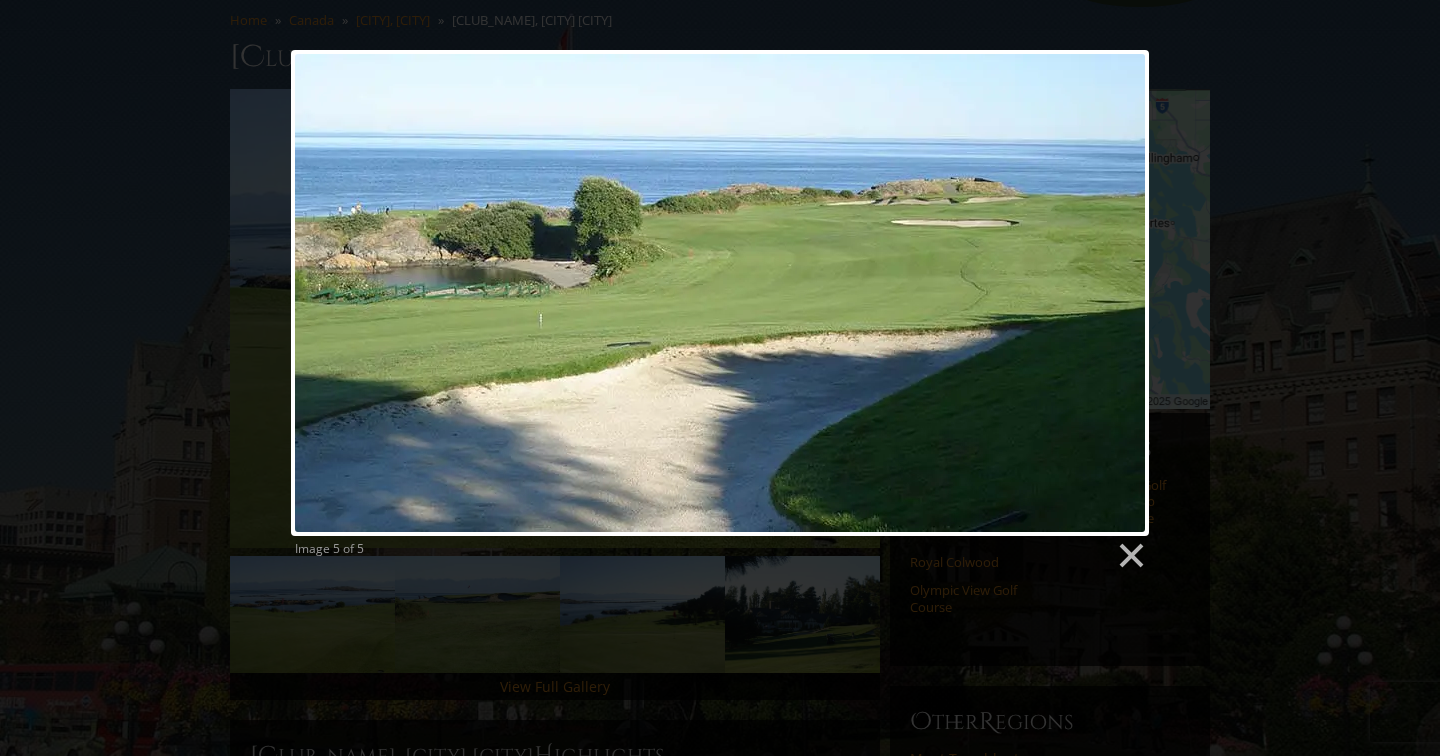 click on "Image 5 of 5" at bounding box center (720, 310) 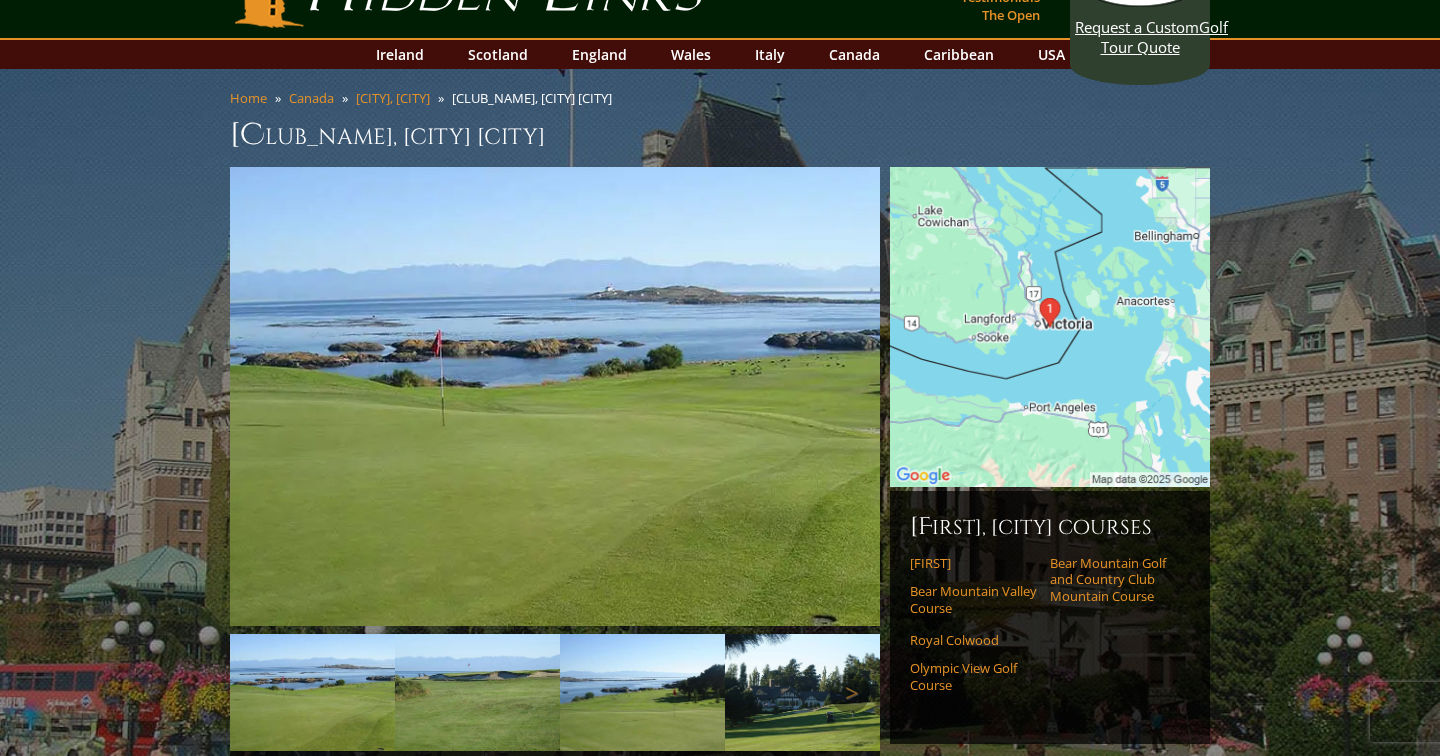 scroll, scrollTop: 74, scrollLeft: 0, axis: vertical 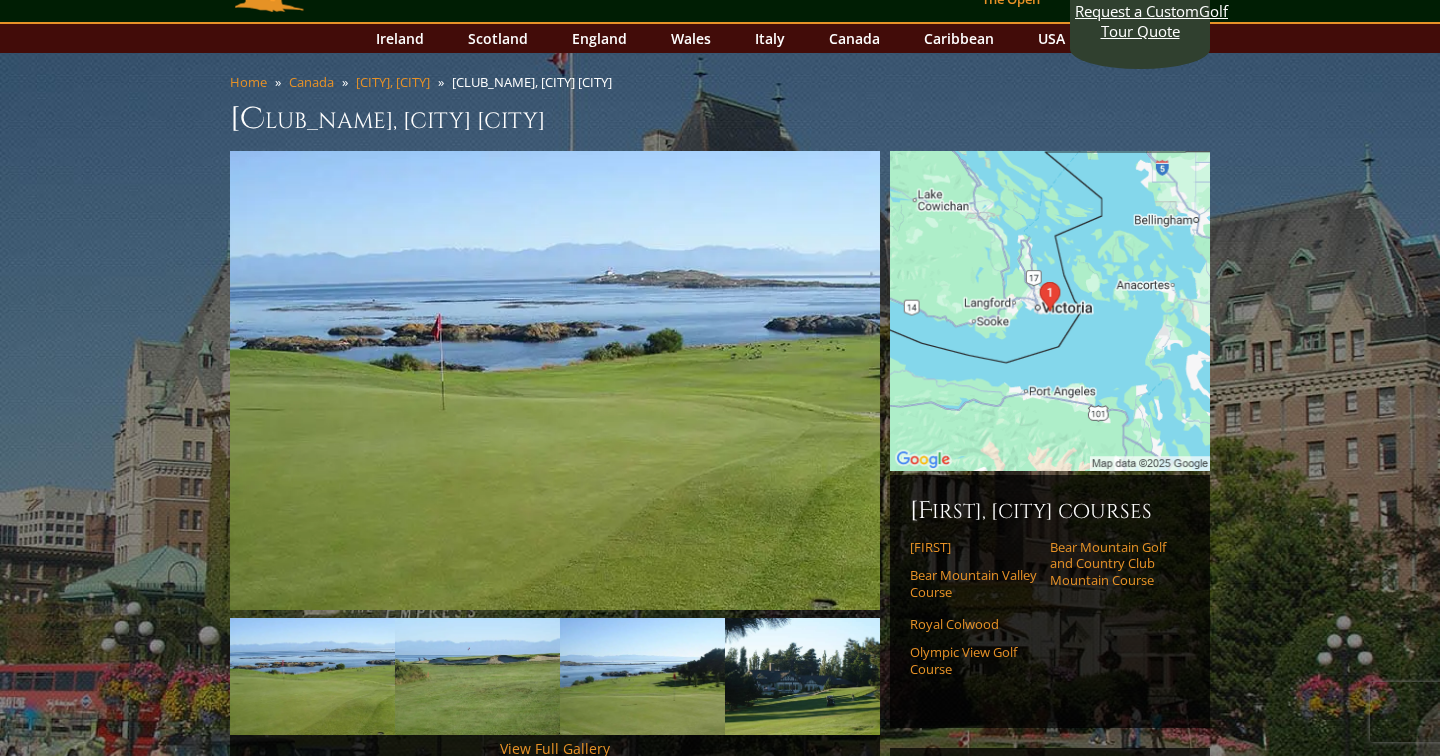 click at bounding box center [1050, 311] 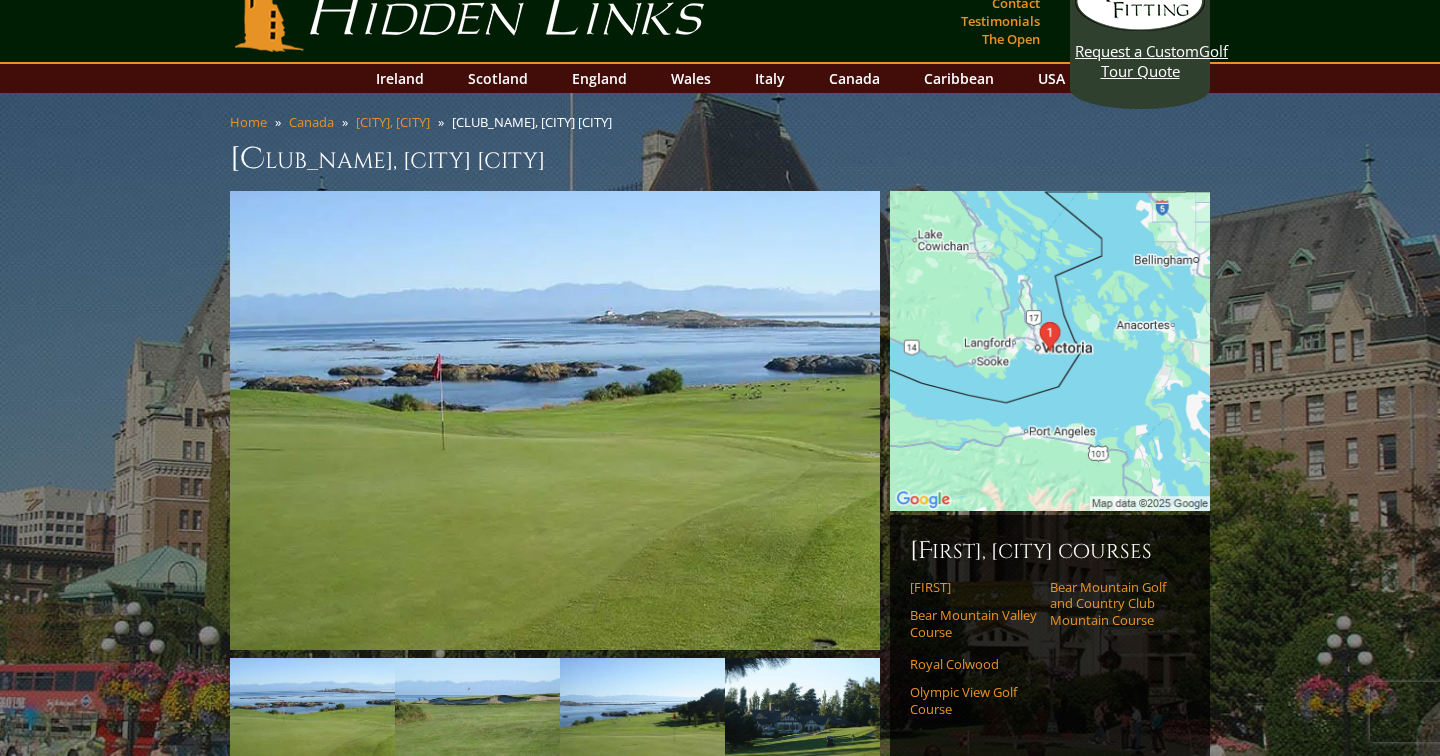 scroll, scrollTop: 0, scrollLeft: 0, axis: both 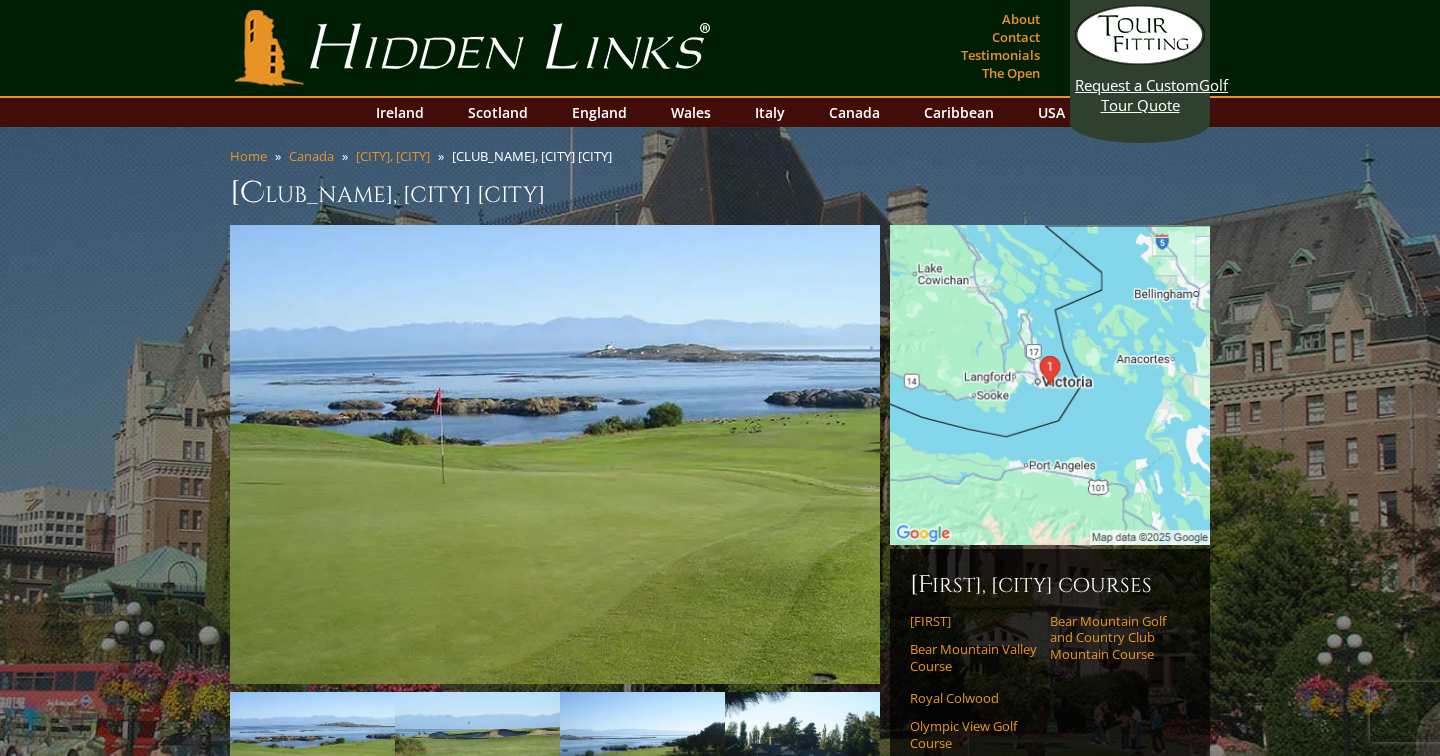 click at bounding box center (1050, 385) 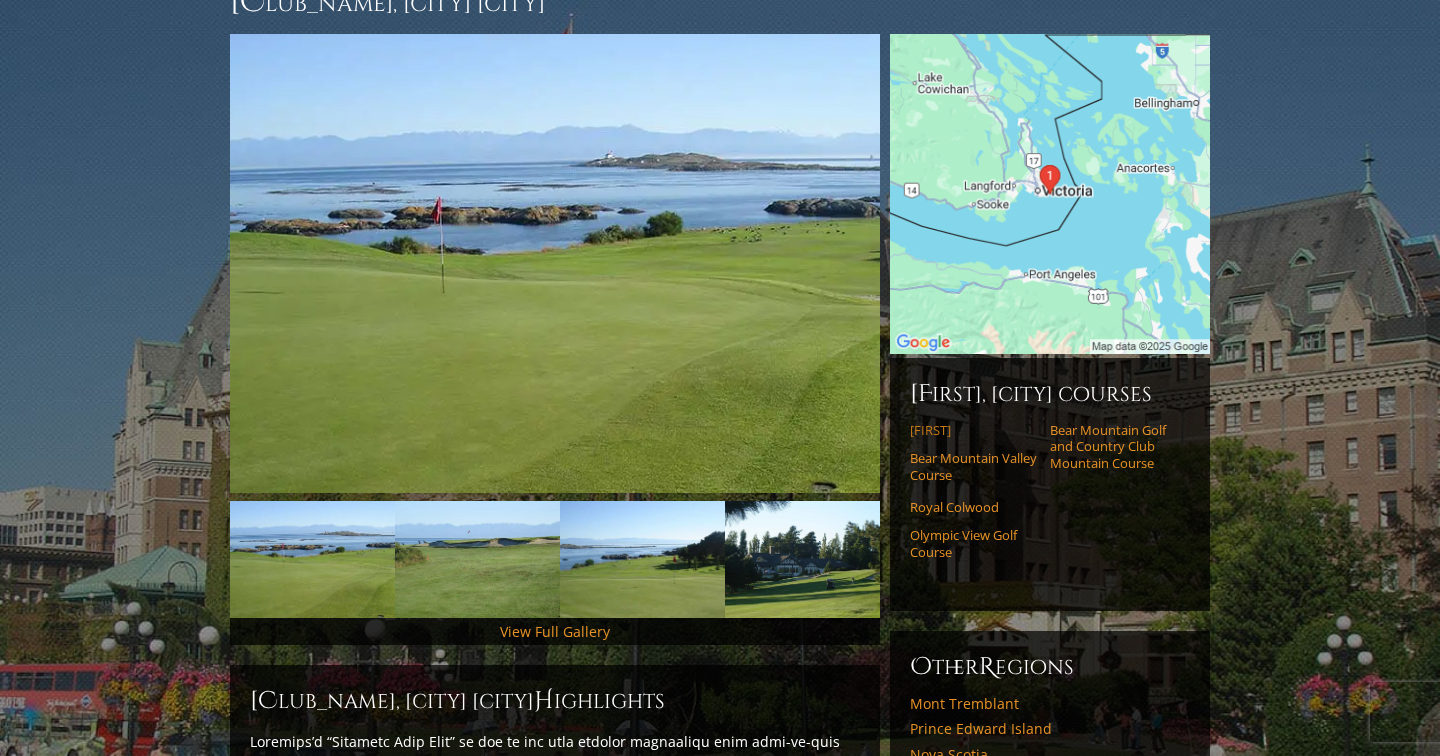 scroll, scrollTop: 0, scrollLeft: 0, axis: both 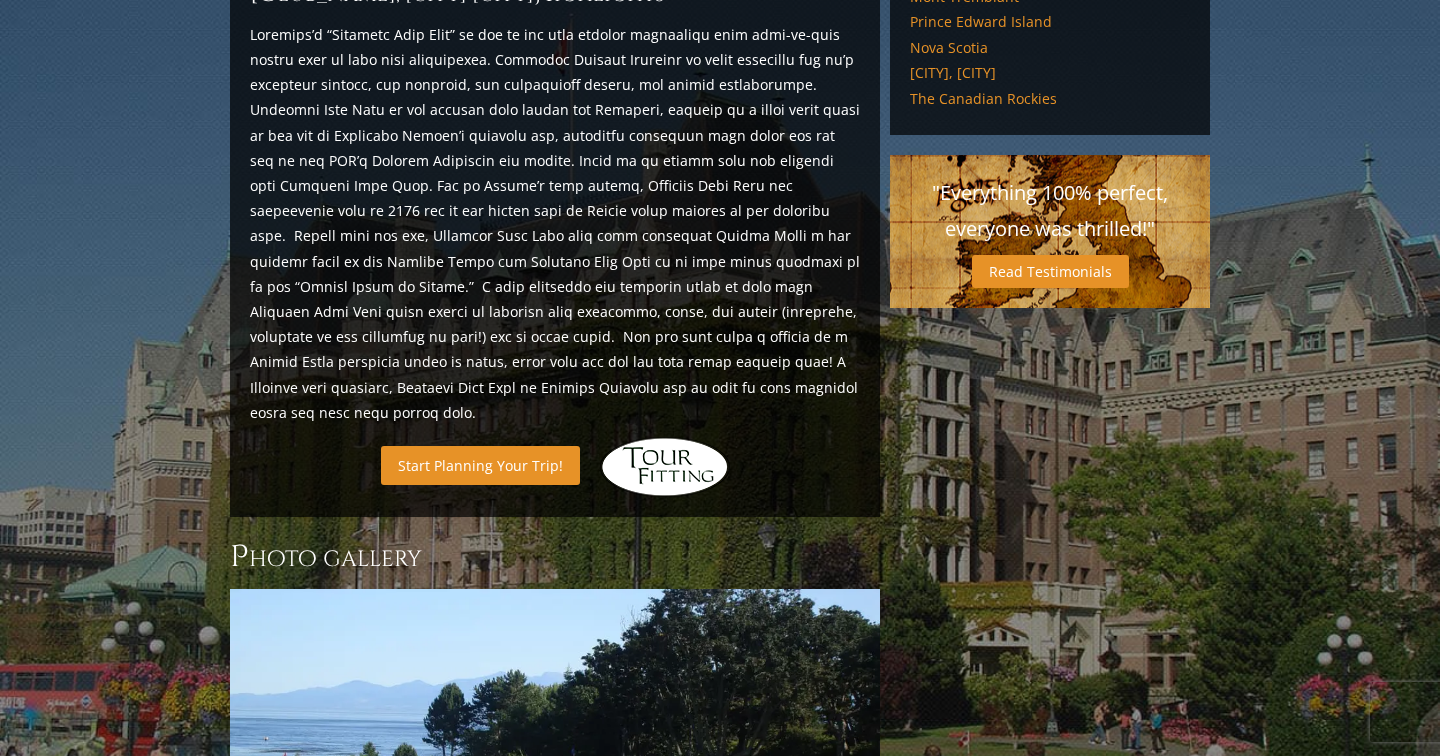 click on "Start Planning Your Trip!" at bounding box center [480, 465] 